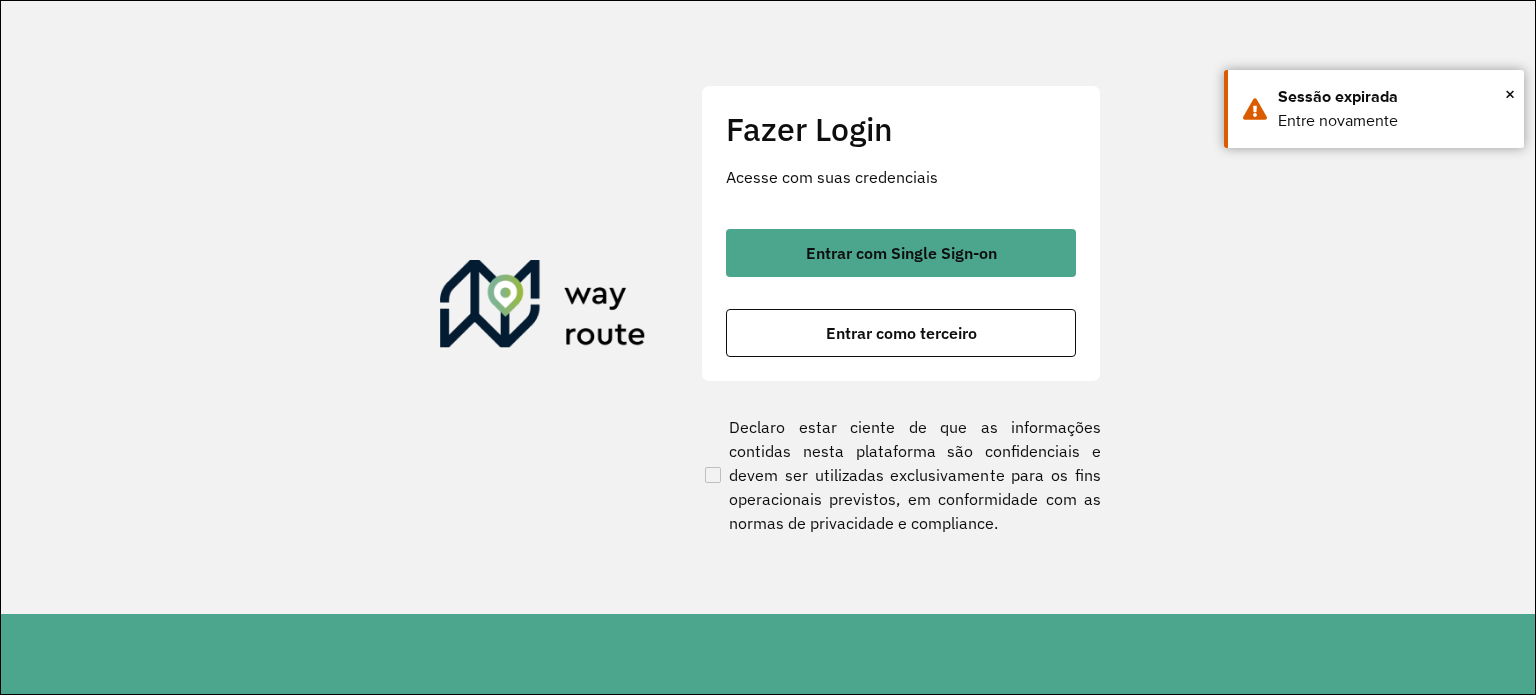 scroll, scrollTop: 0, scrollLeft: 0, axis: both 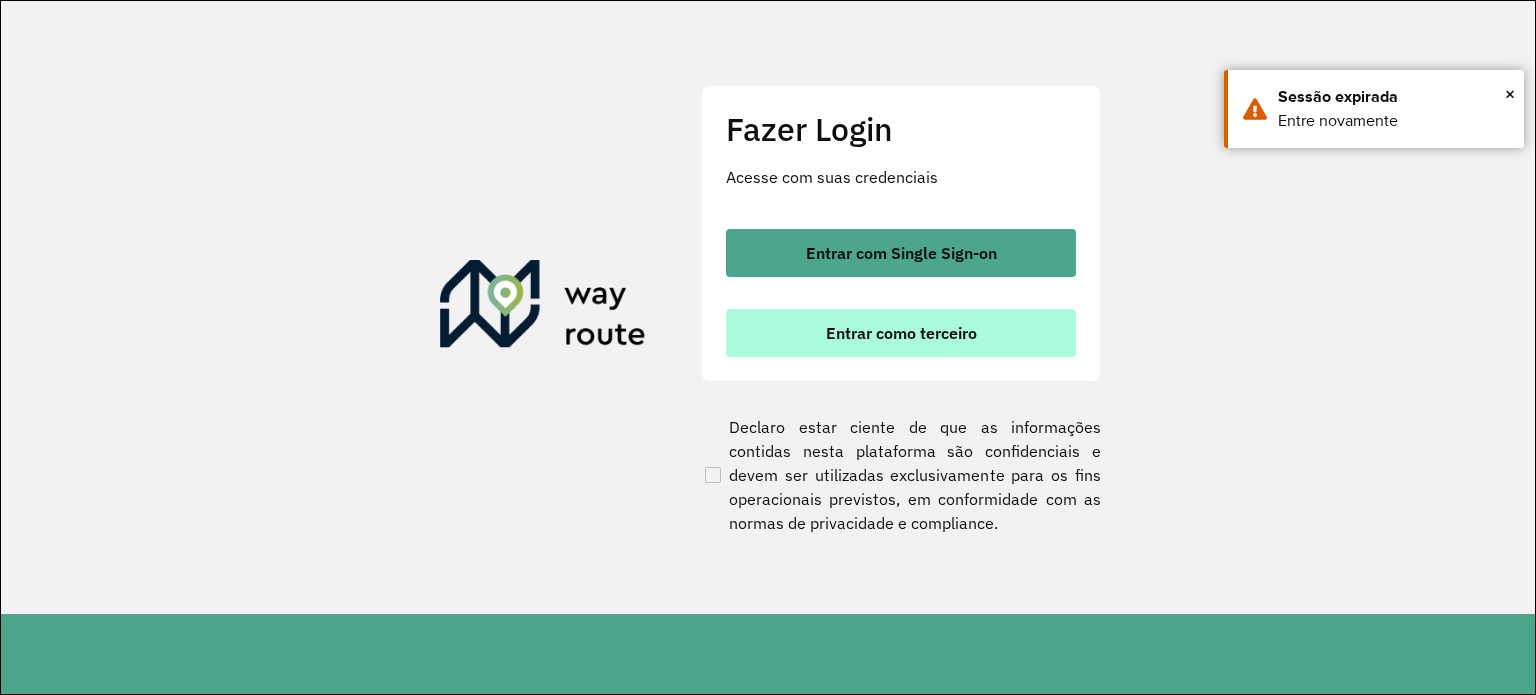 click on "Entrar como terceiro" at bounding box center [901, 333] 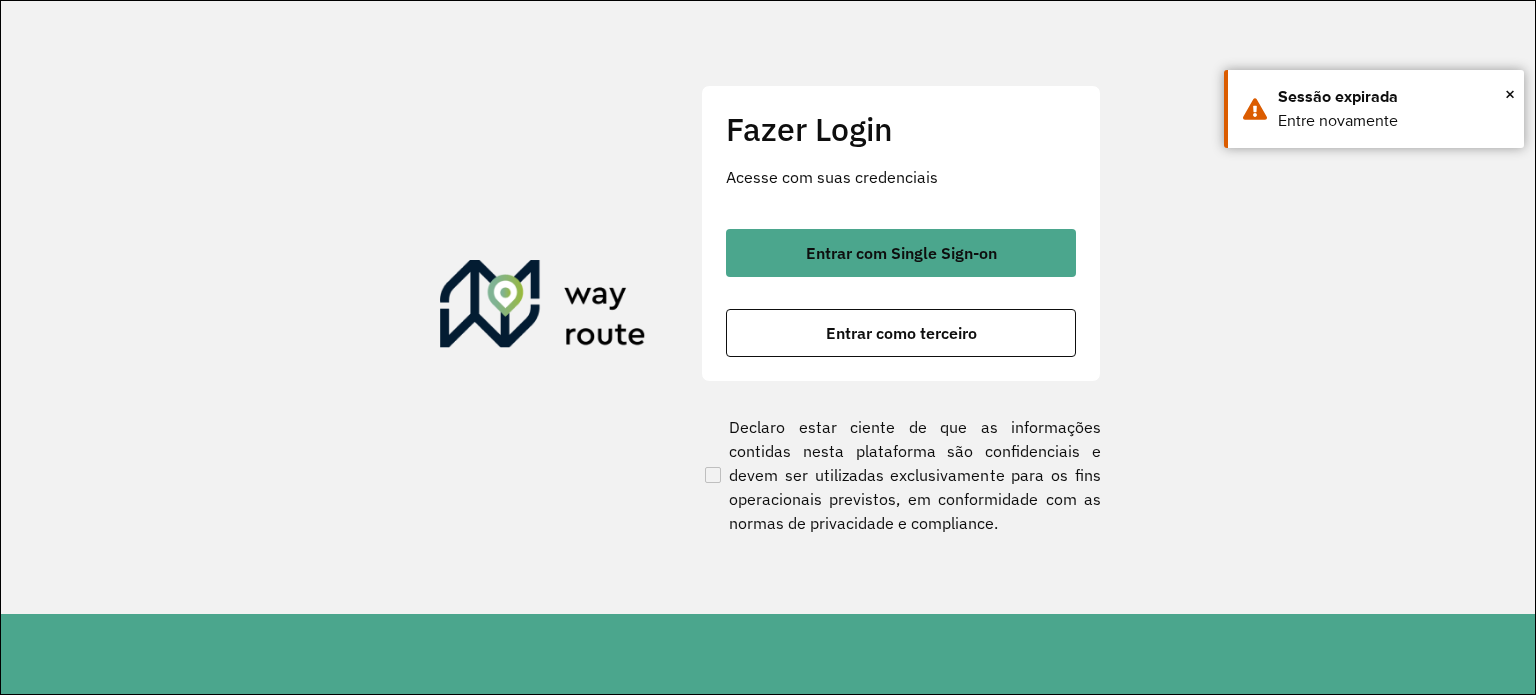 type 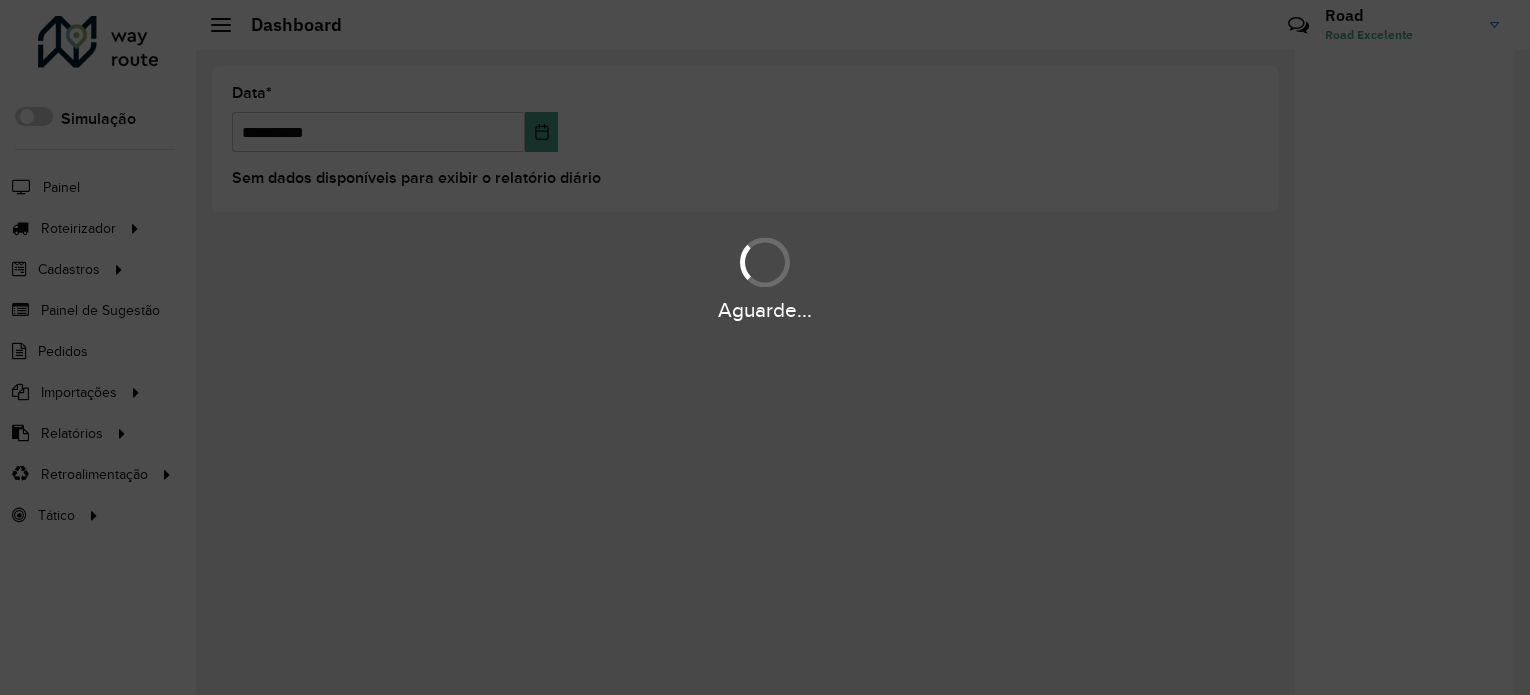 scroll, scrollTop: 0, scrollLeft: 0, axis: both 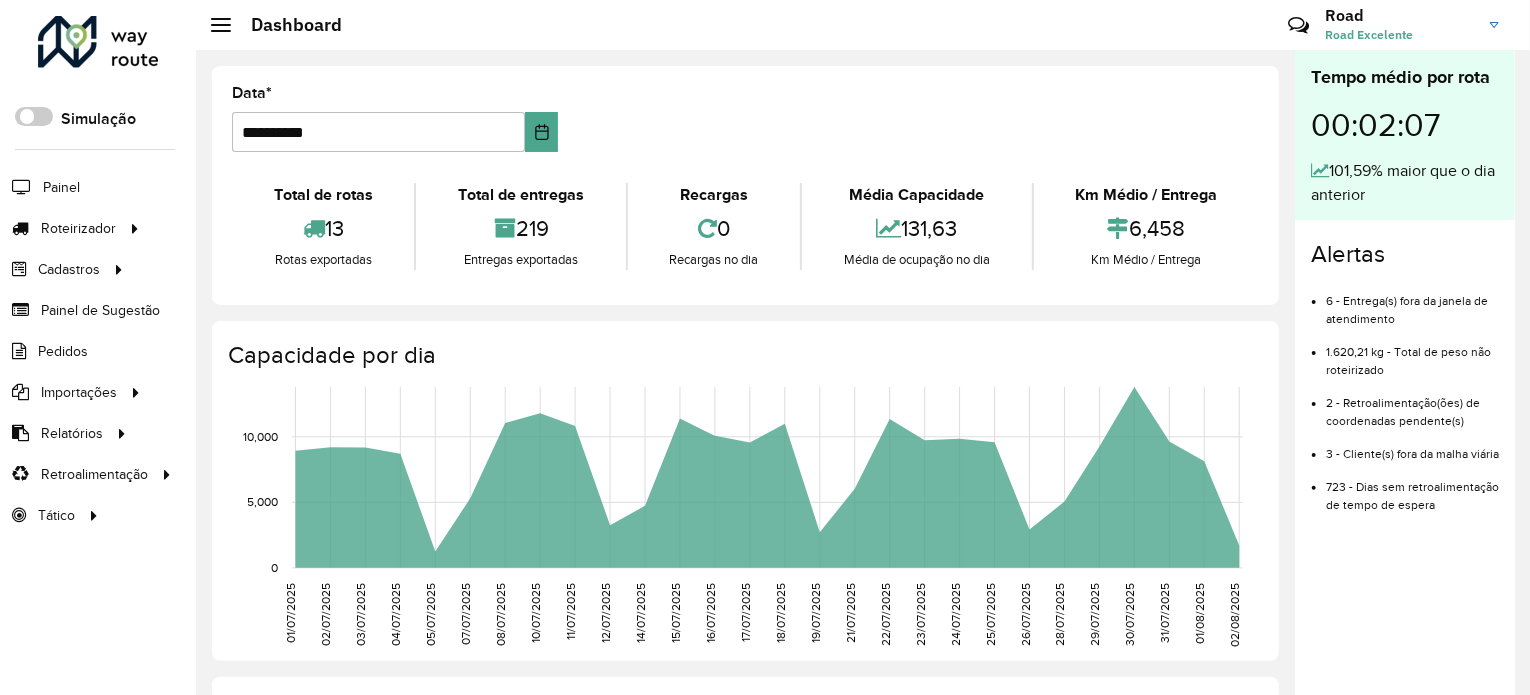 click on "Recargas no dia" 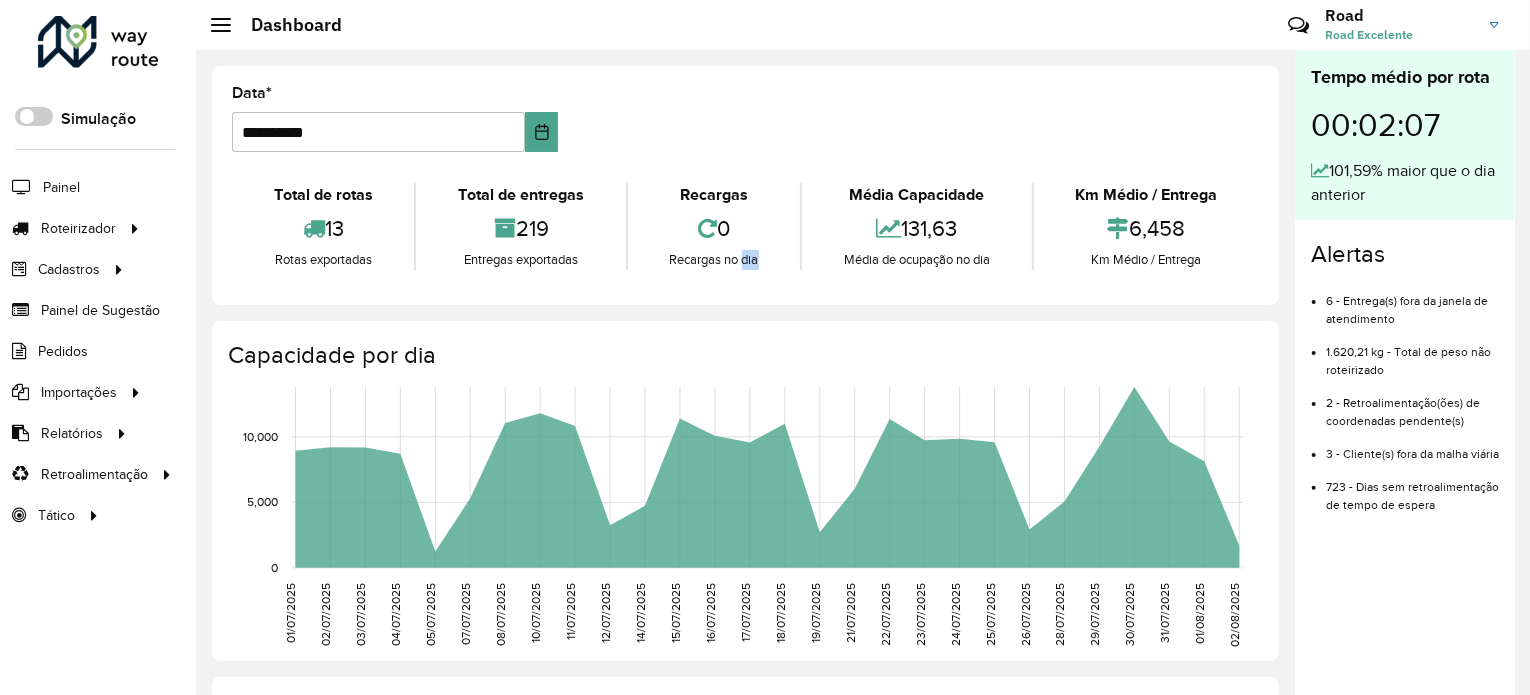 click on "Recargas no dia" 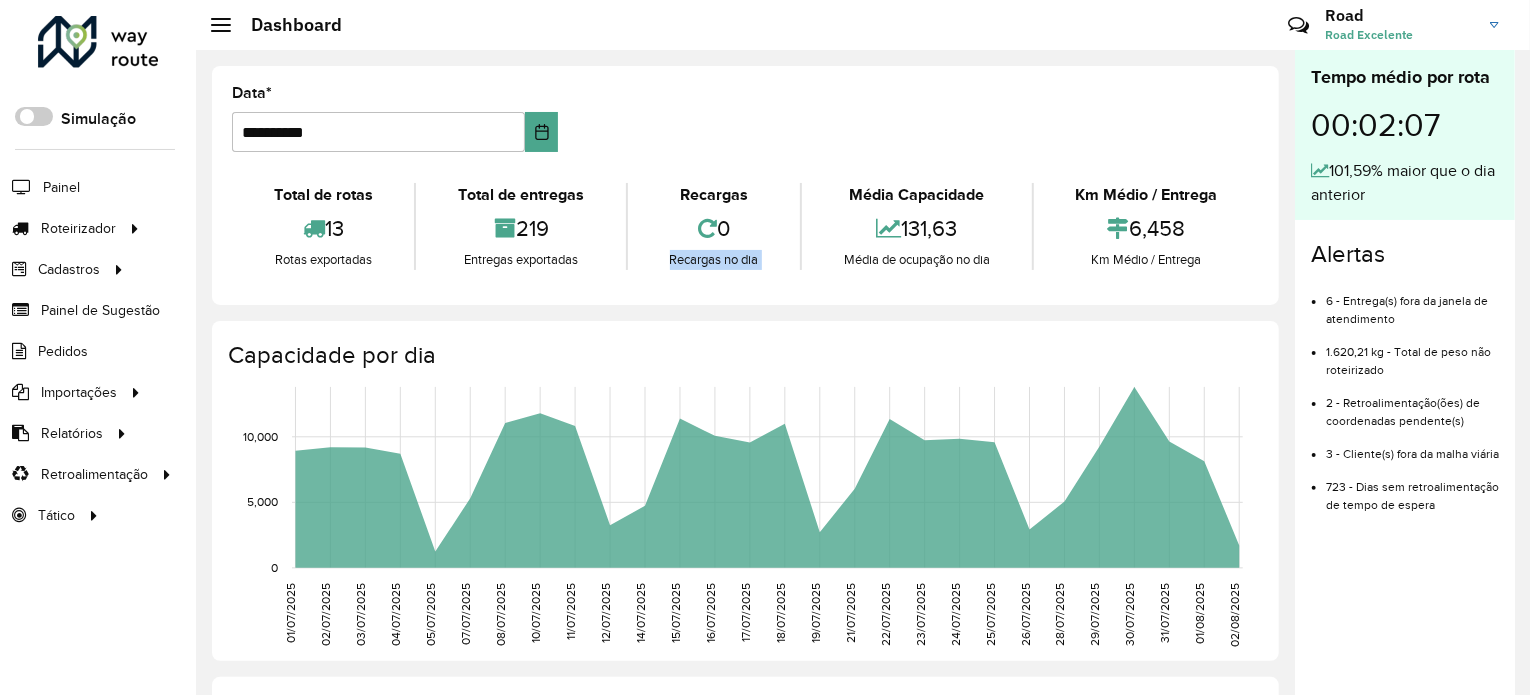 click on "Recargas no dia" 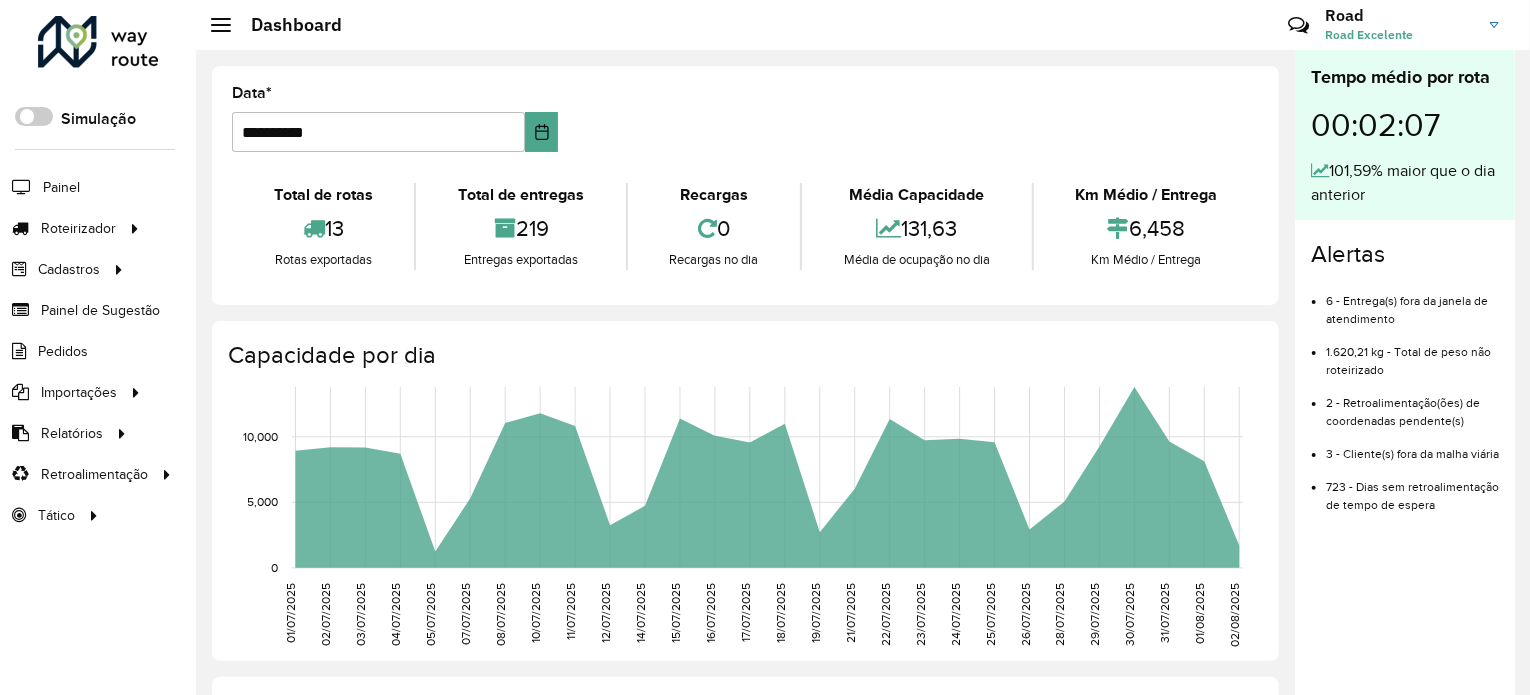 click on "0" 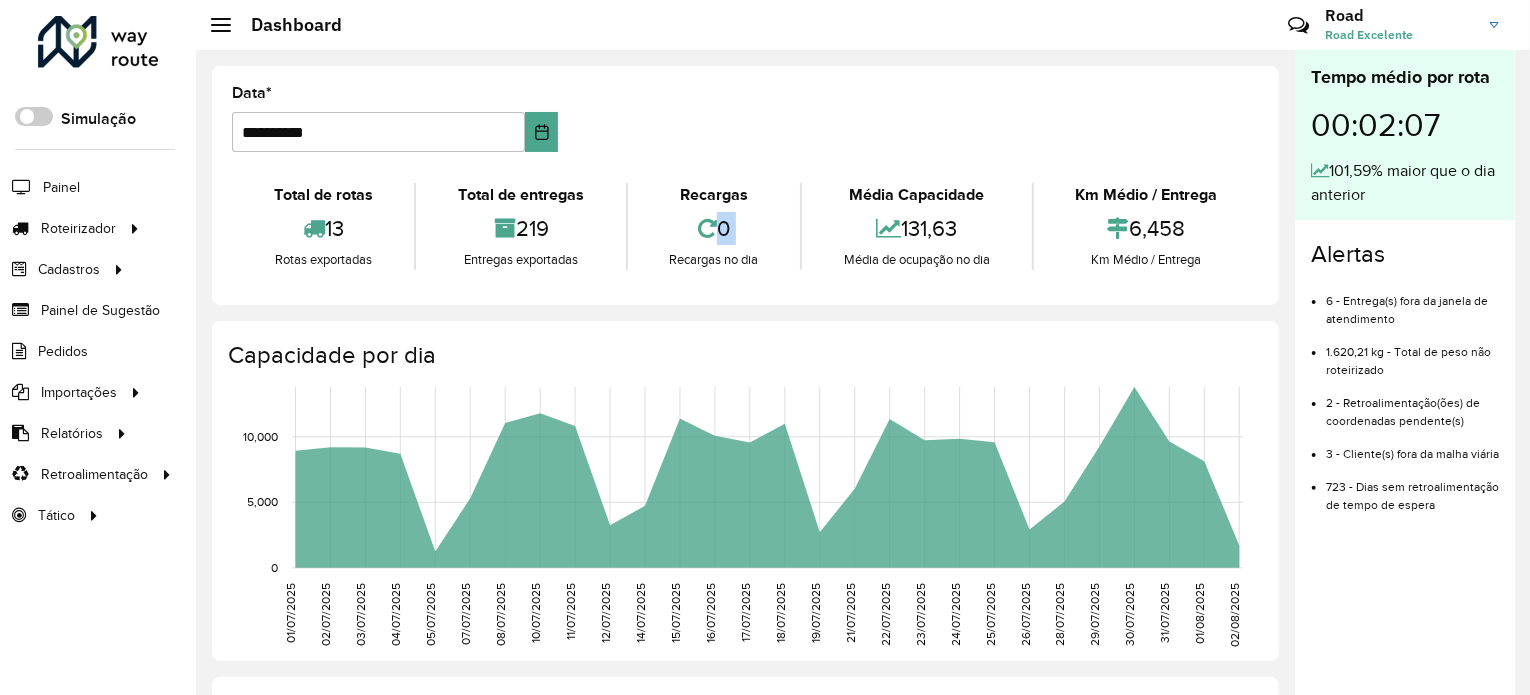 click on "0" 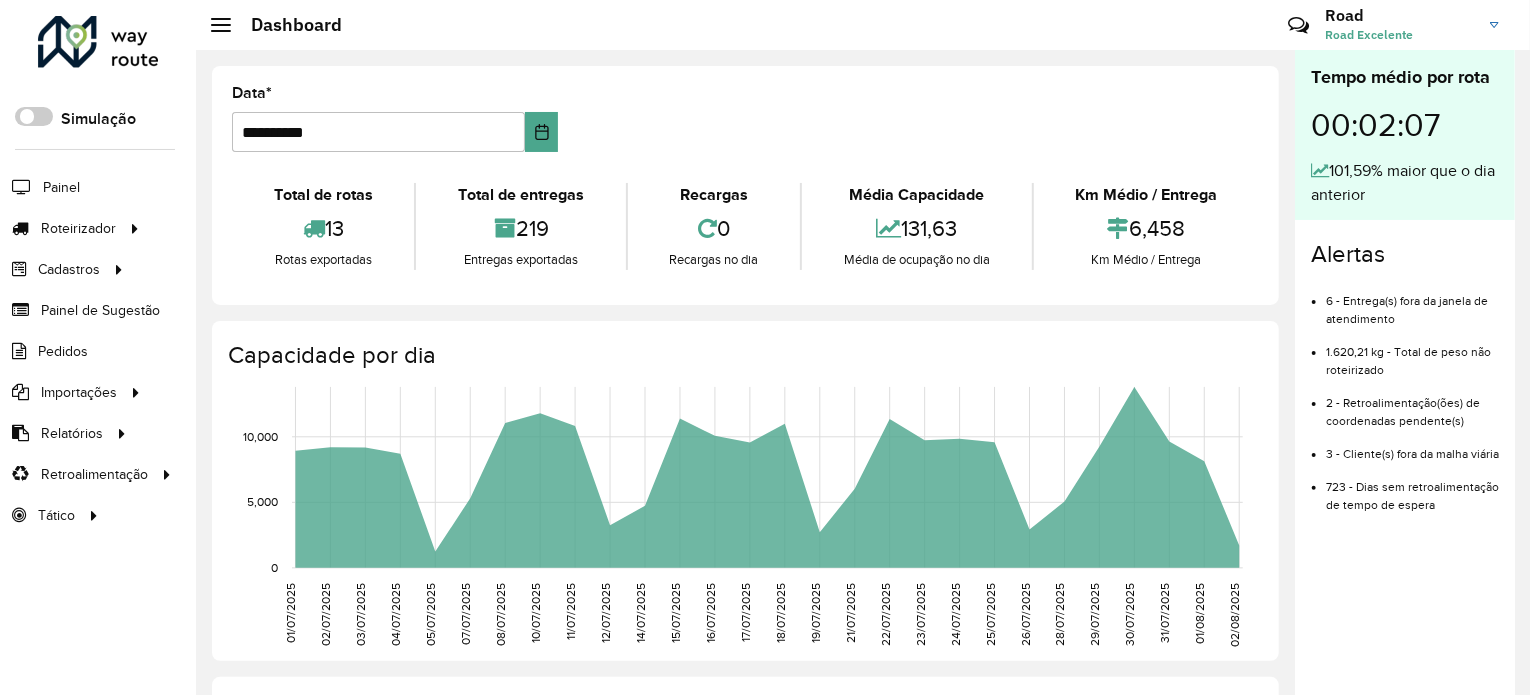 click on "Recargas" 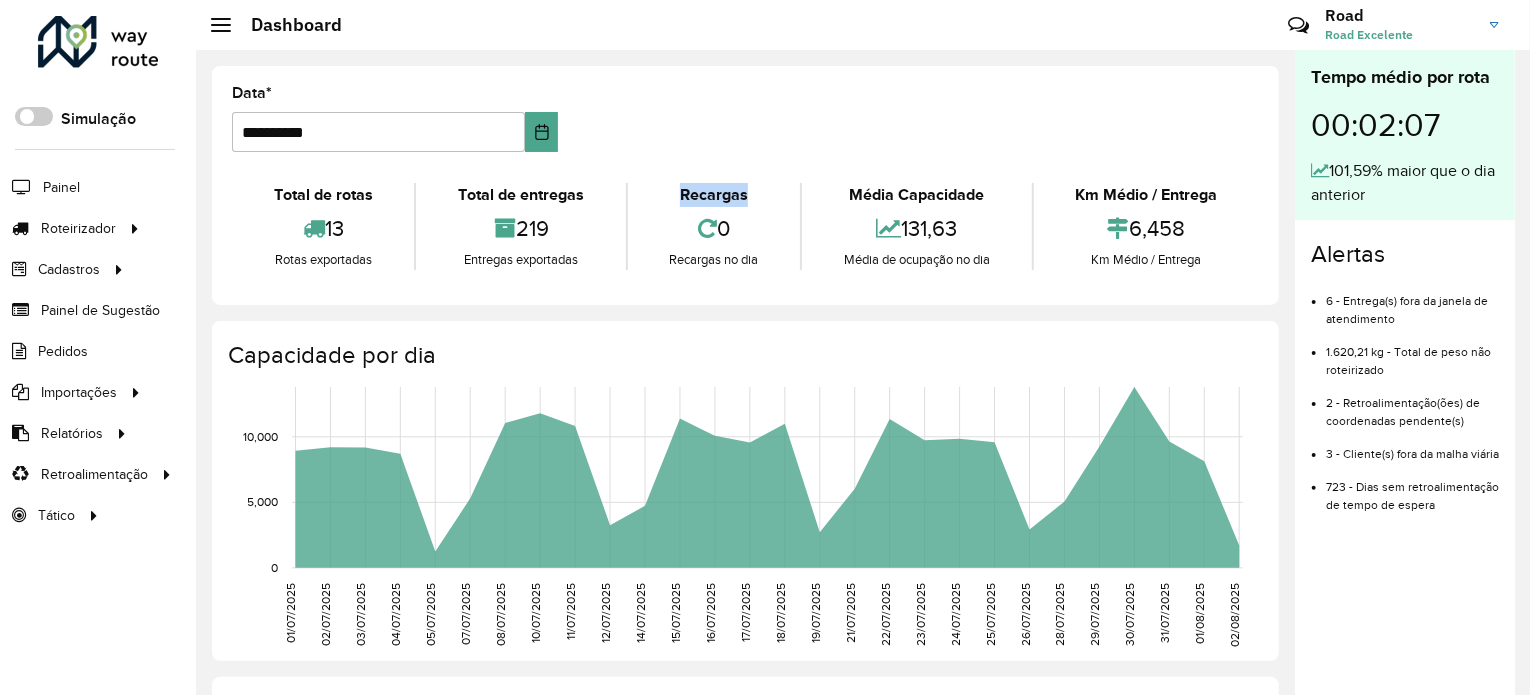 click on "Recargas" 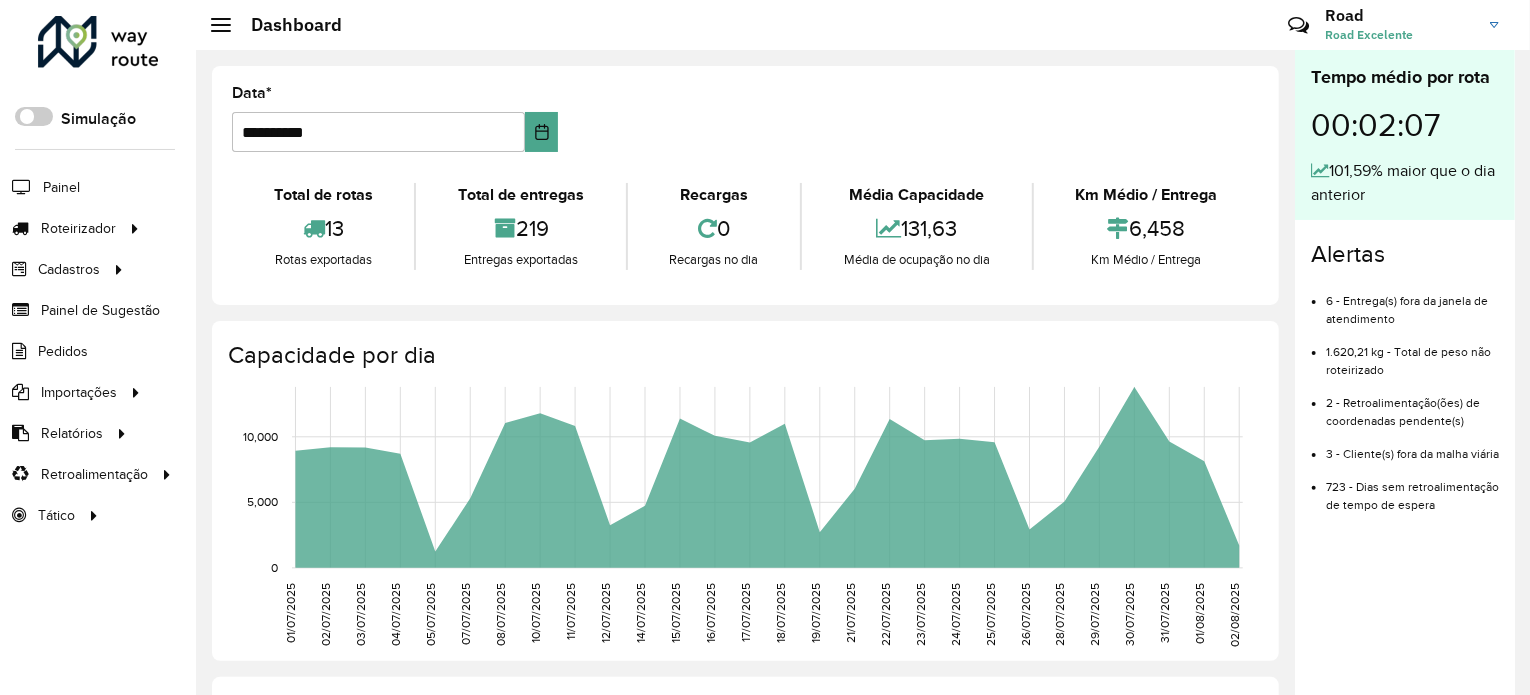 click on "Média Capacidade" 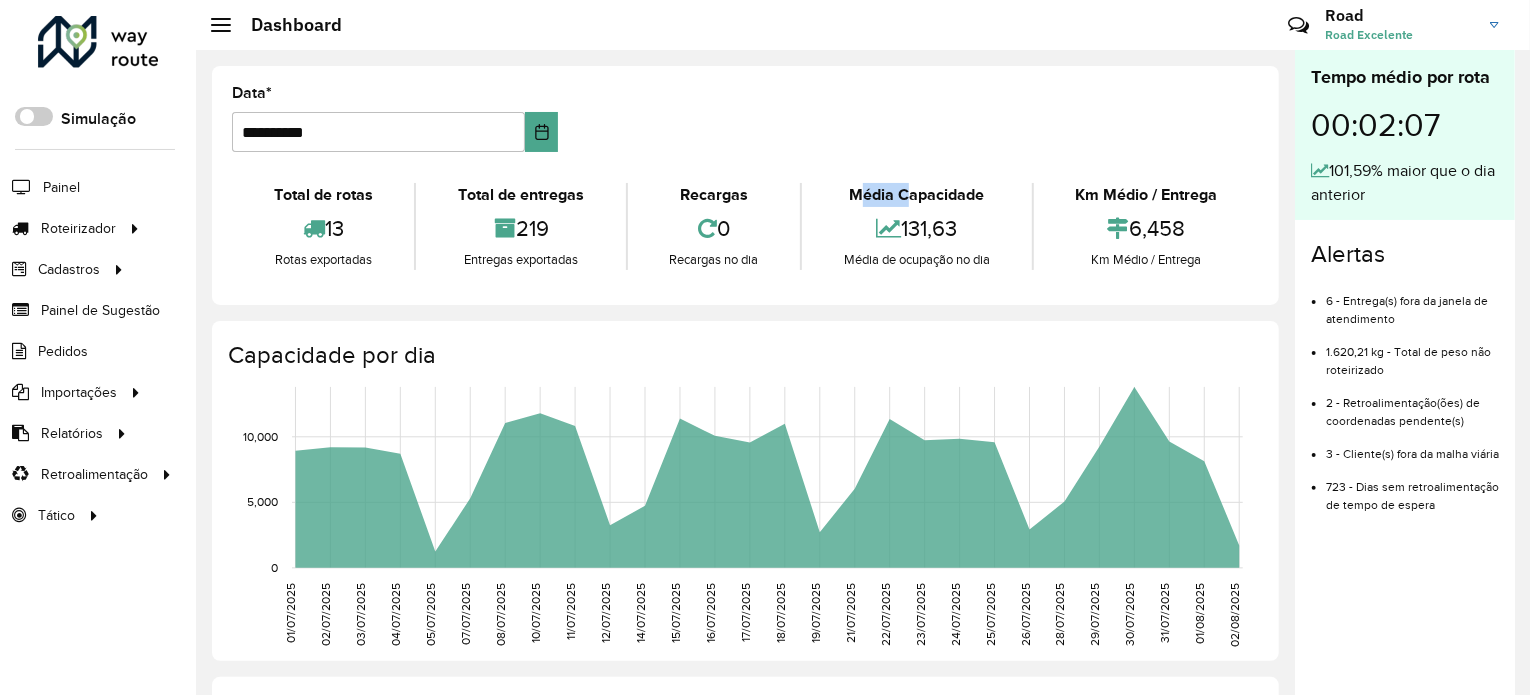 click on "Média Capacidade" 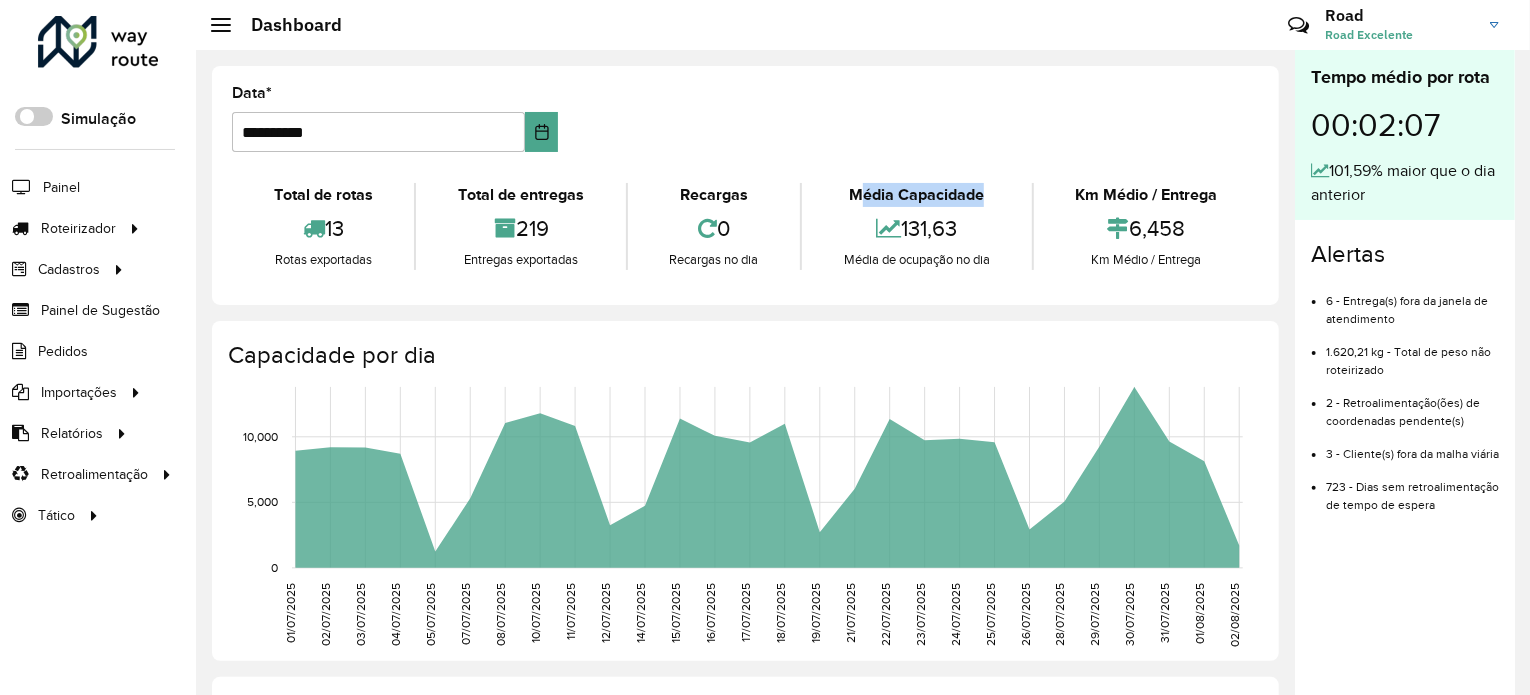 click on "Média Capacidade" 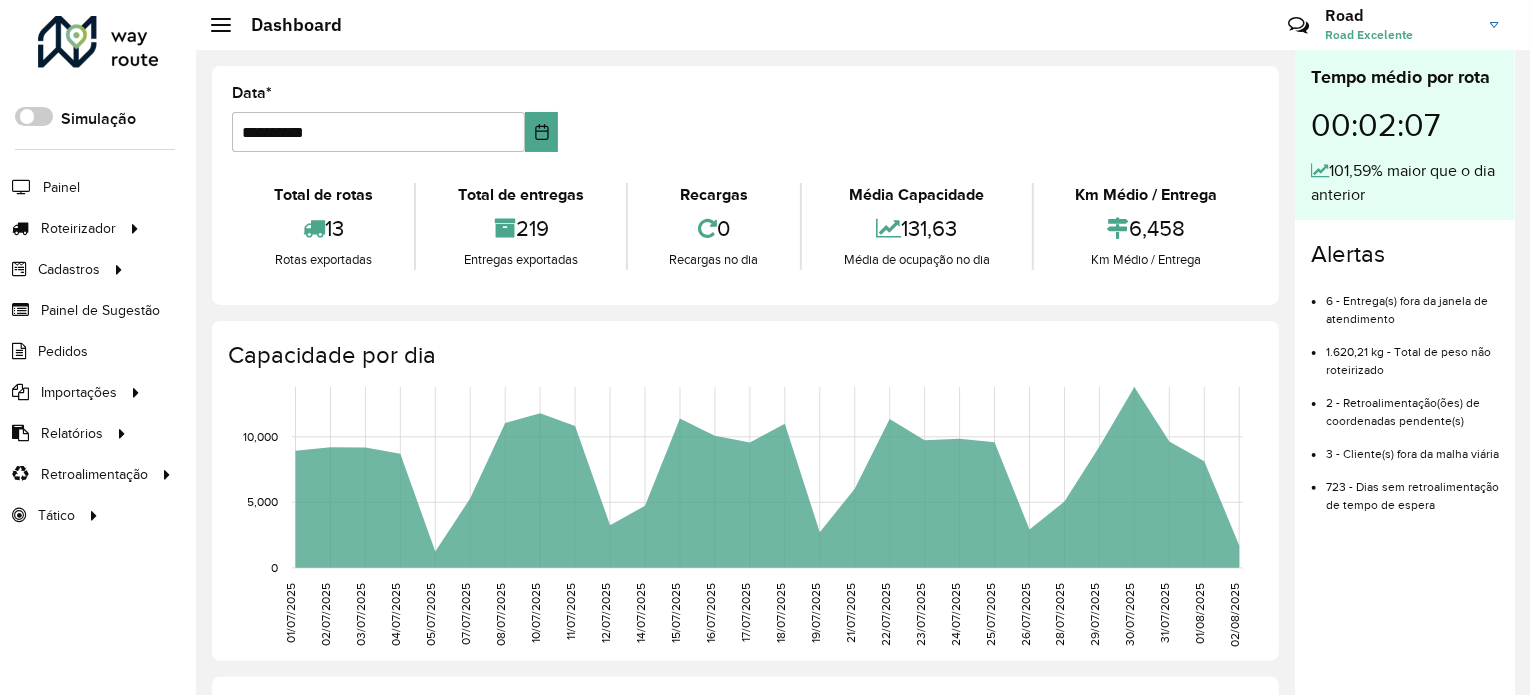 click on "Km Médio / Entrega" 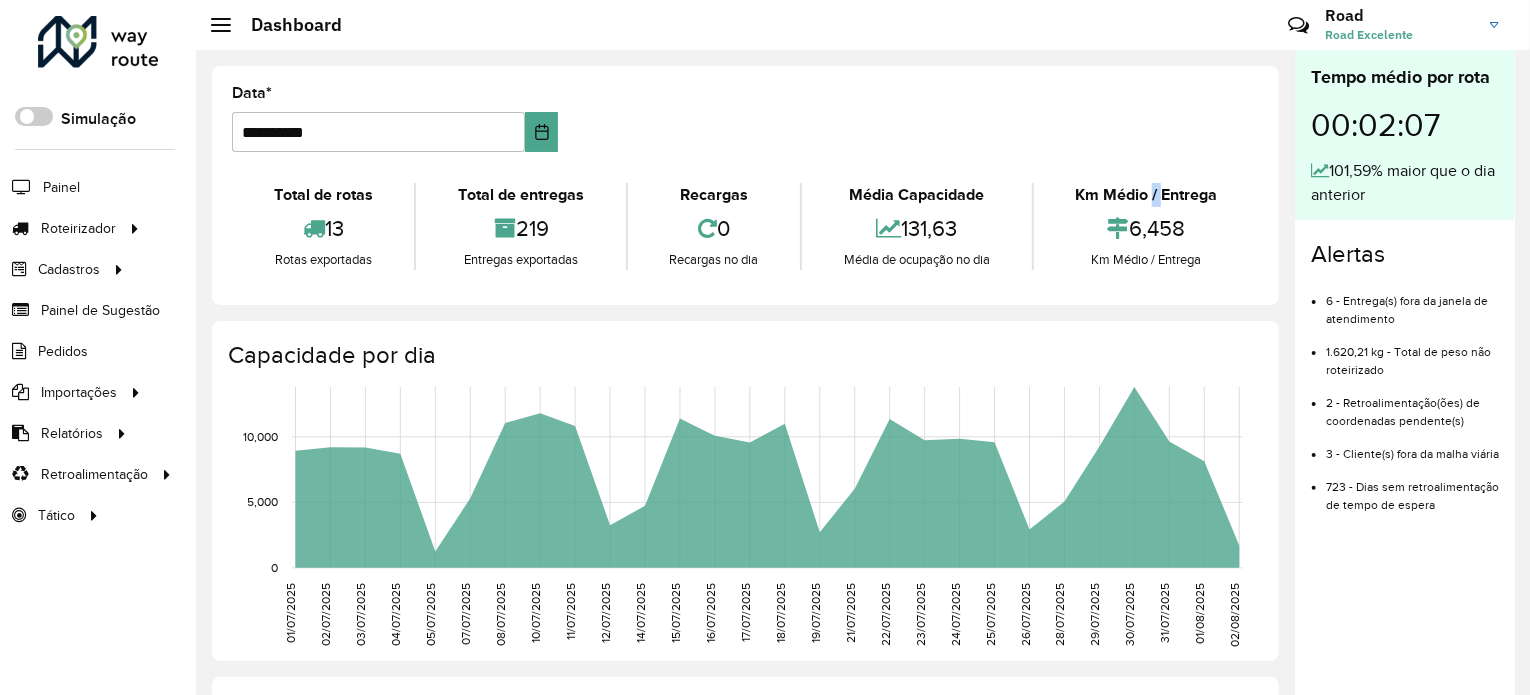 click on "Km Médio / Entrega" 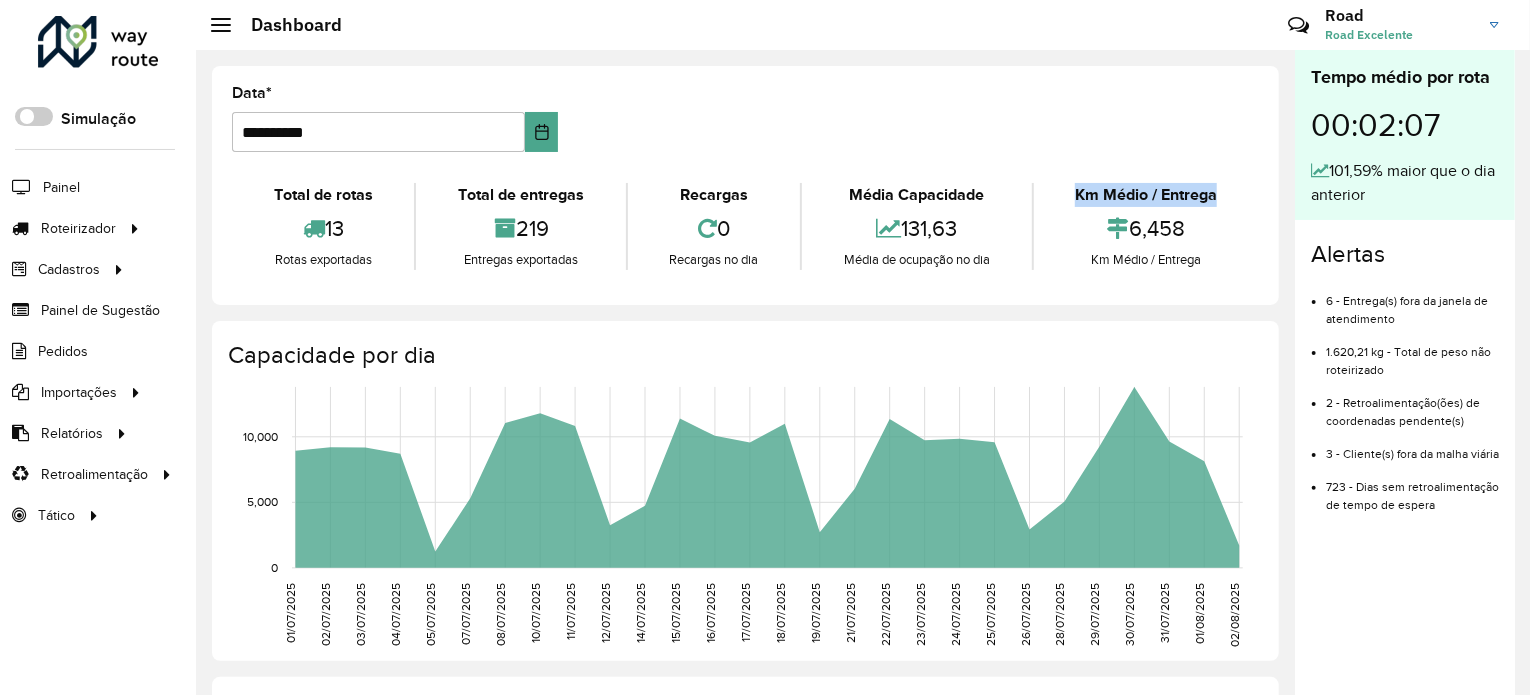 click on "Km Médio / Entrega" 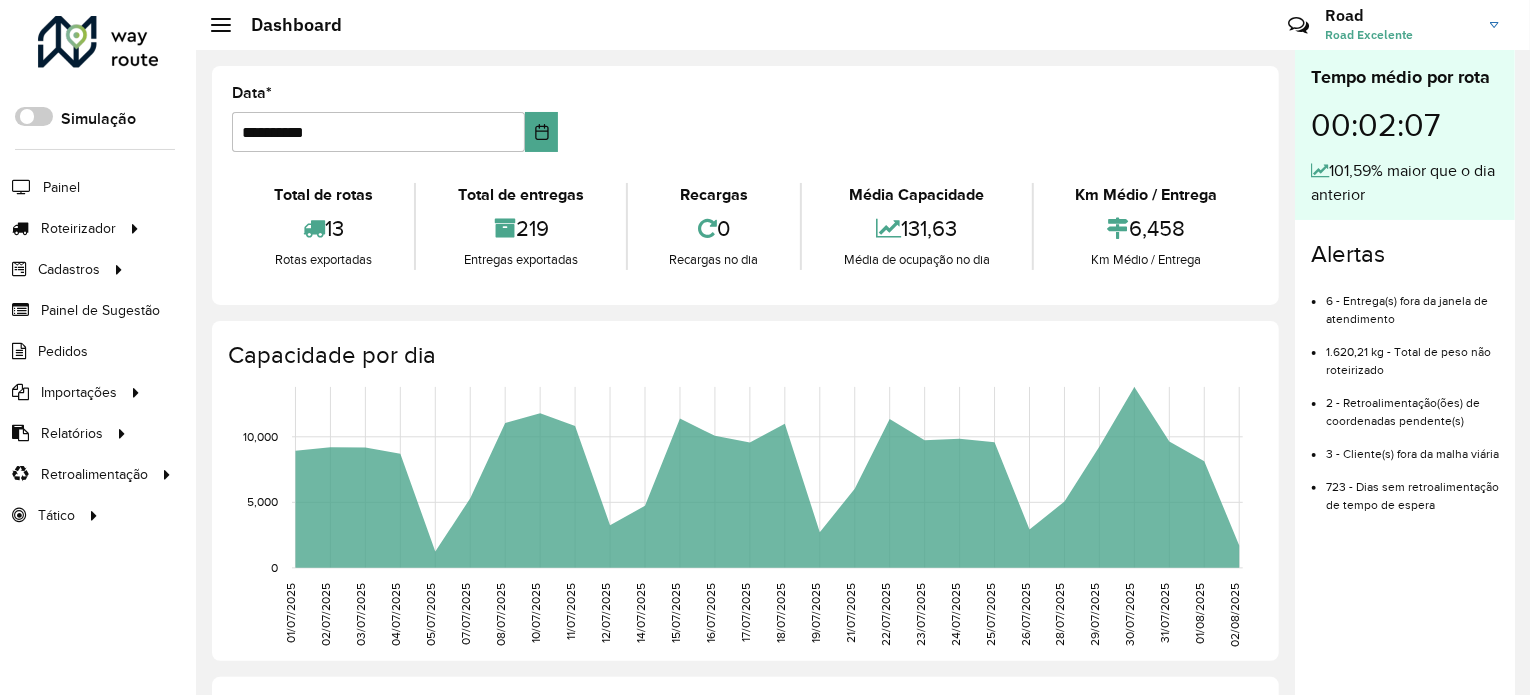 click on "Km Médio / Entrega" 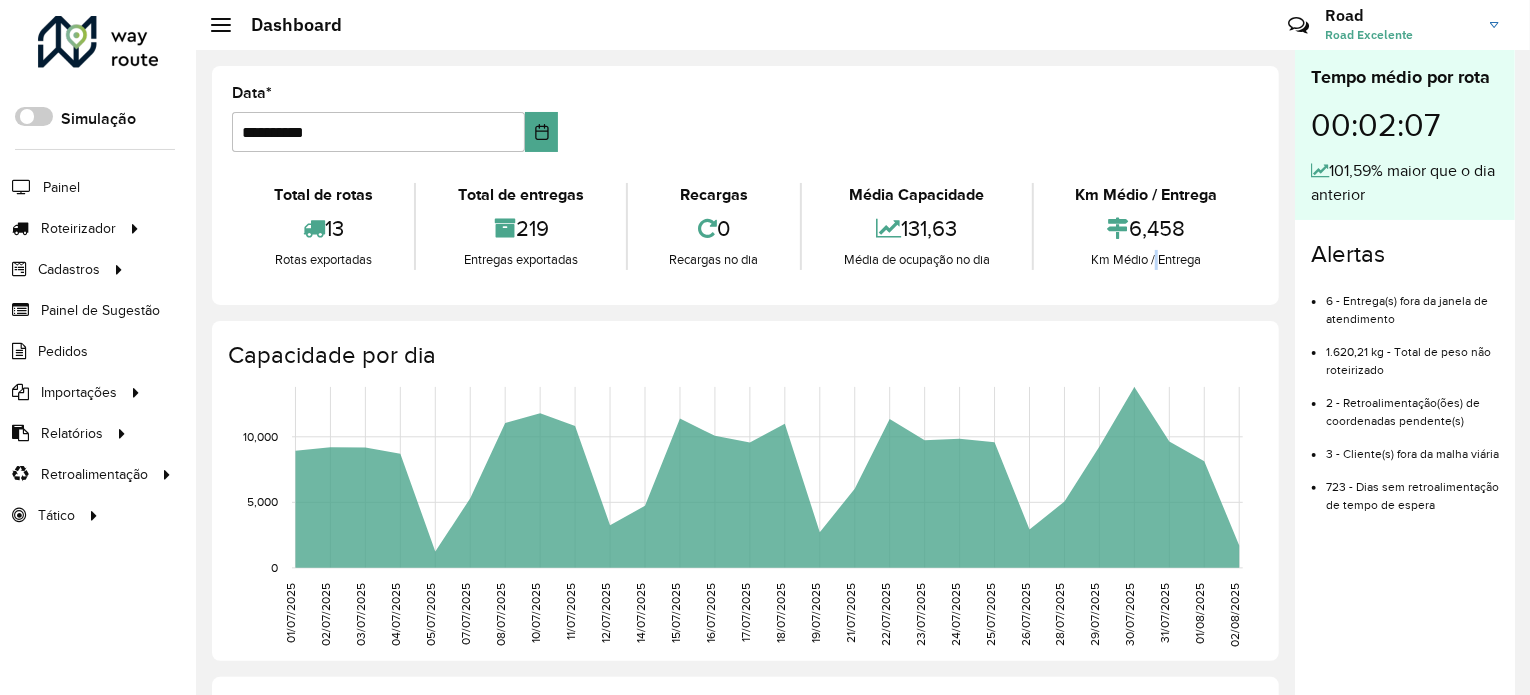 click on "Km Médio / Entrega" 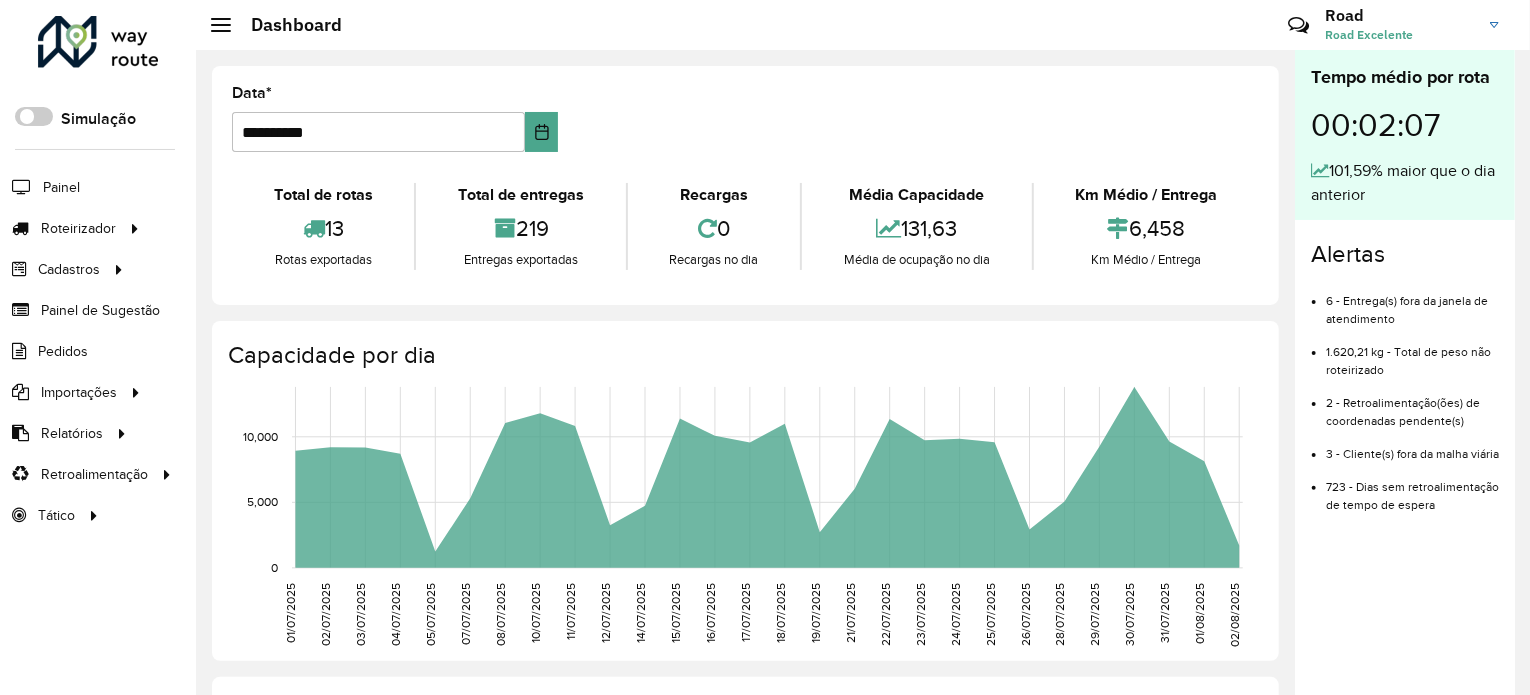 click on "Km Médio / Entrega" 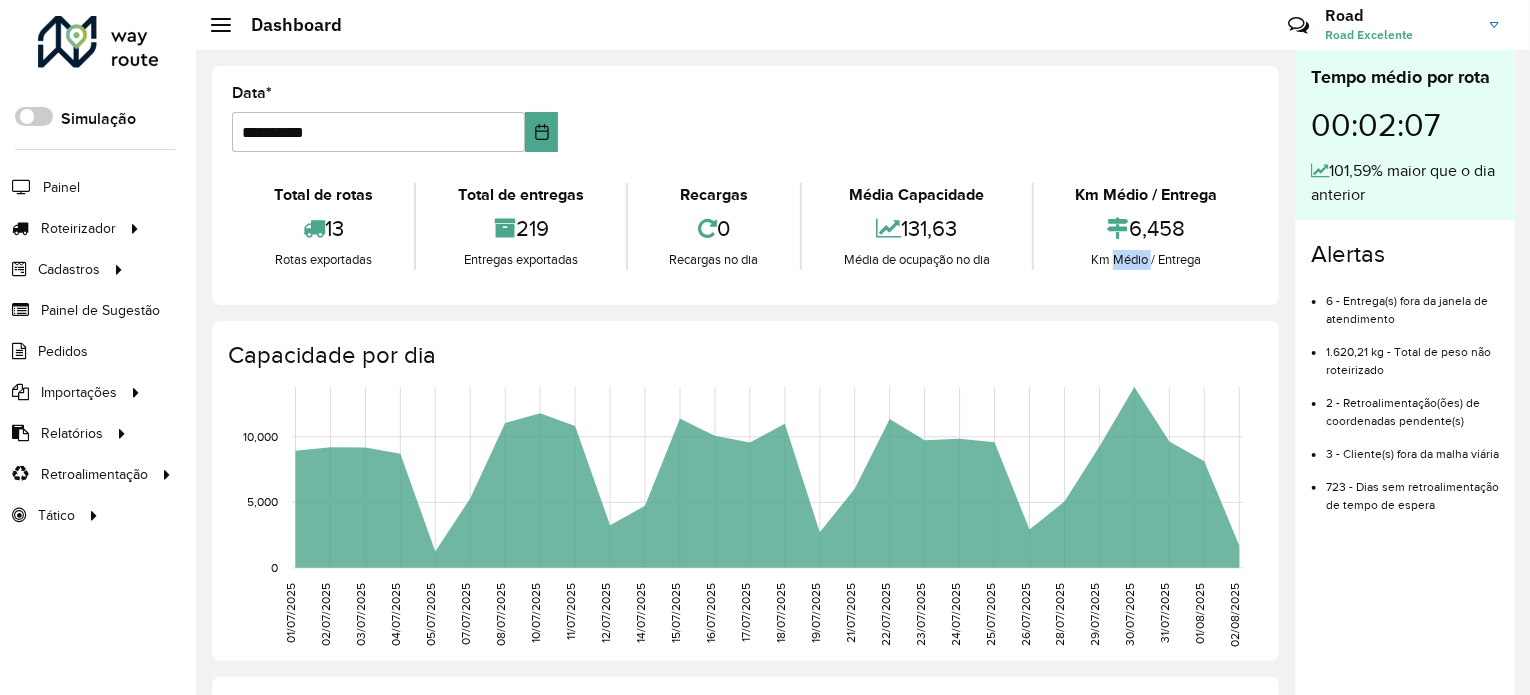 click on "Km Médio / Entrega" 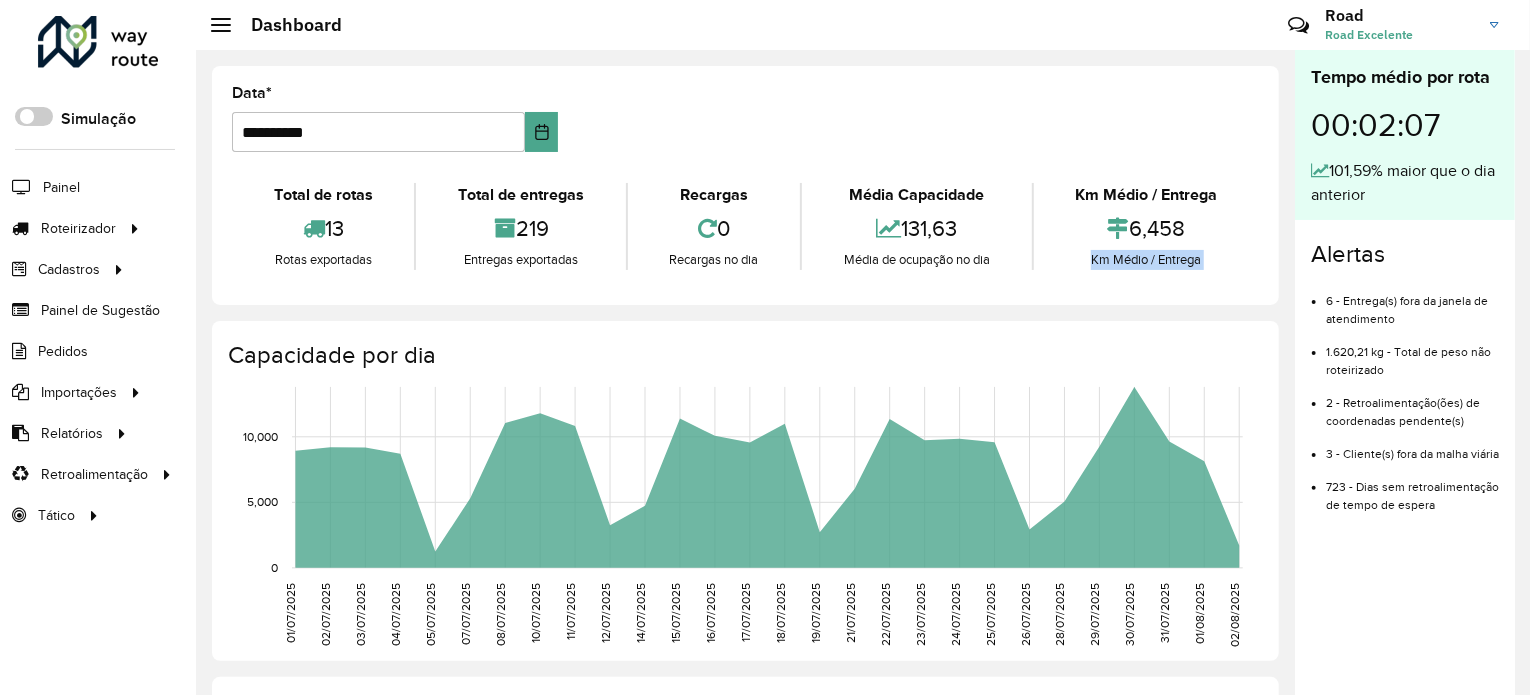 click on "Km Médio / Entrega" 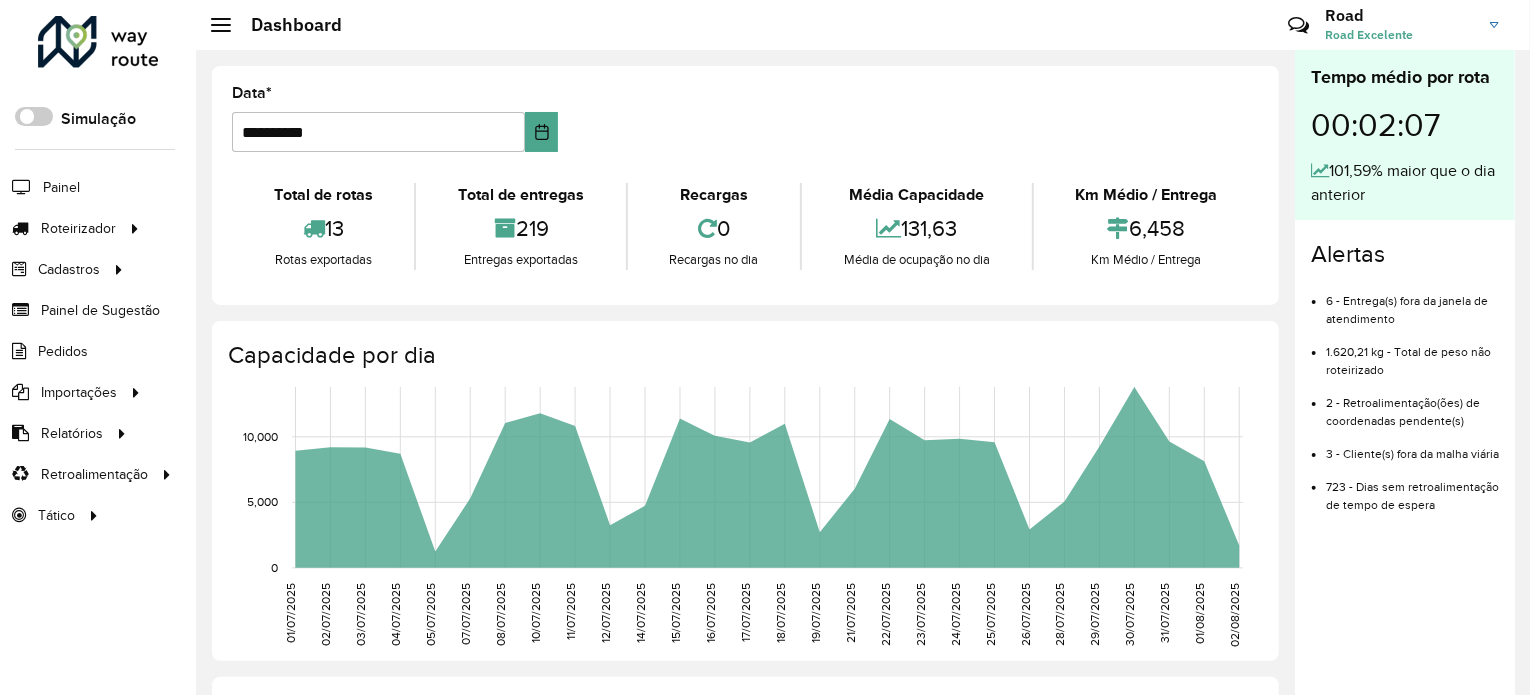 click on "Total de rotas" 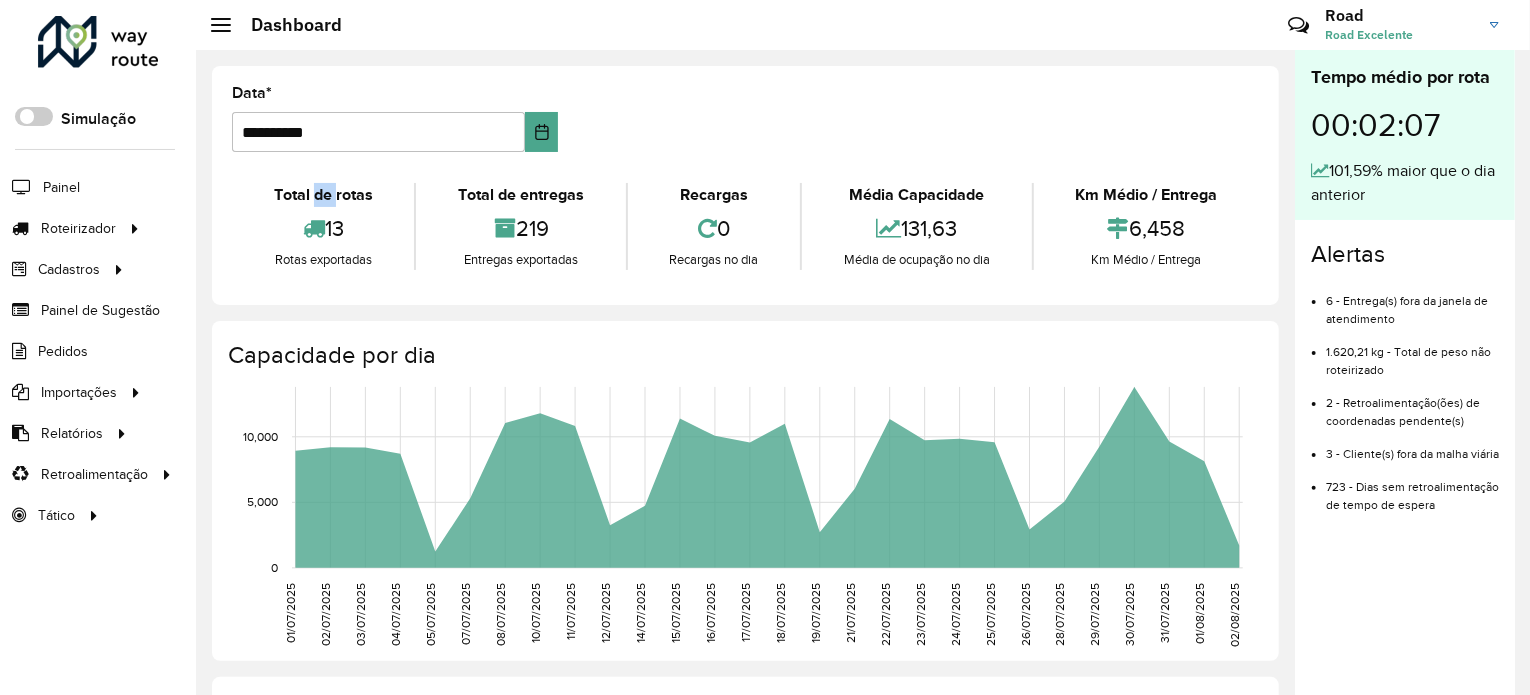 click on "Total de rotas" 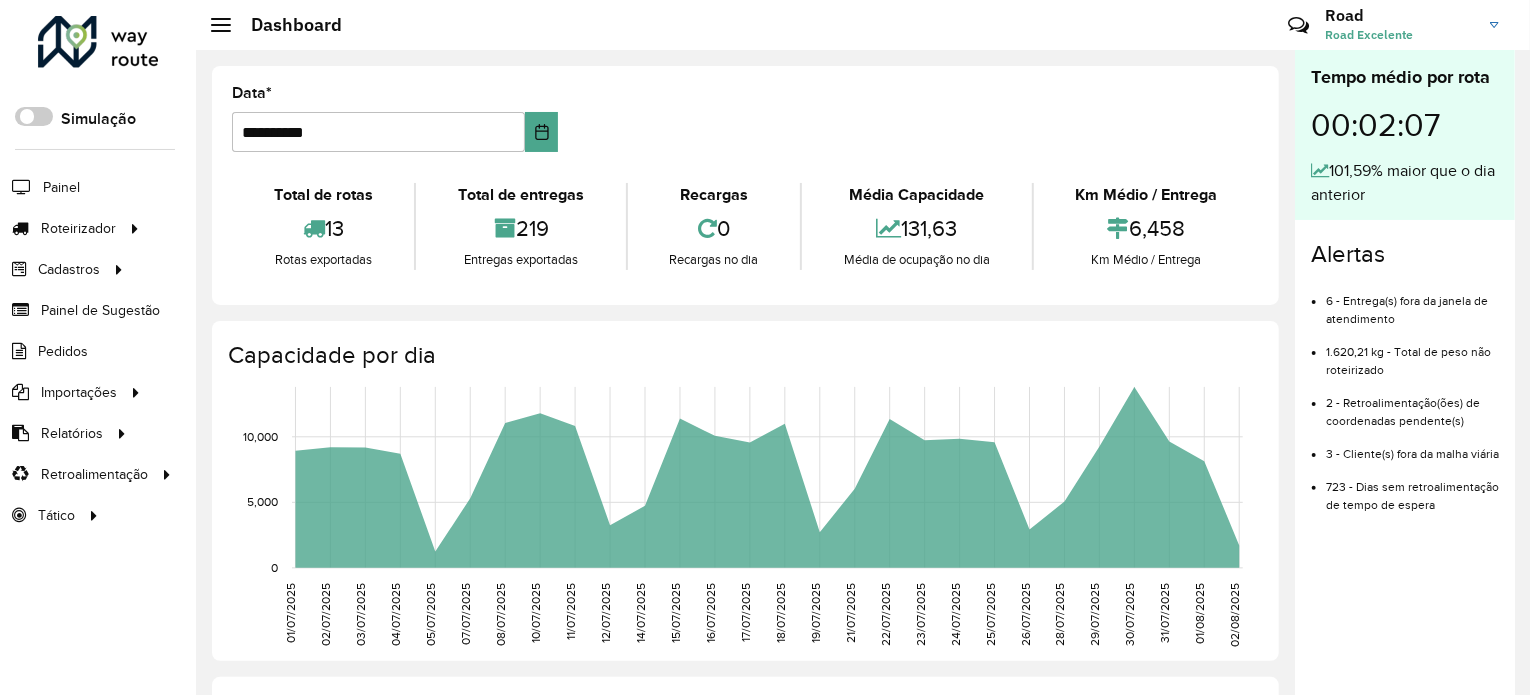 click on "Total de rotas" 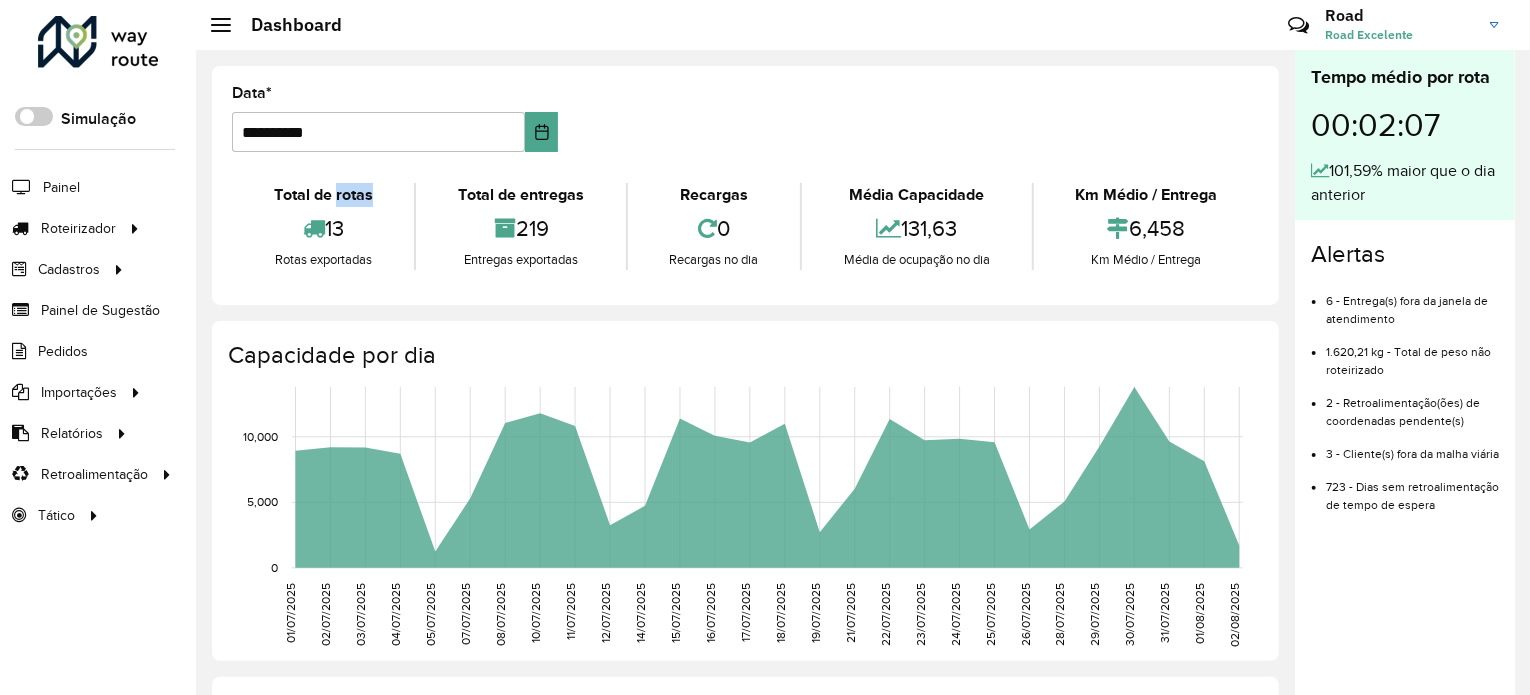 click on "Total de rotas" 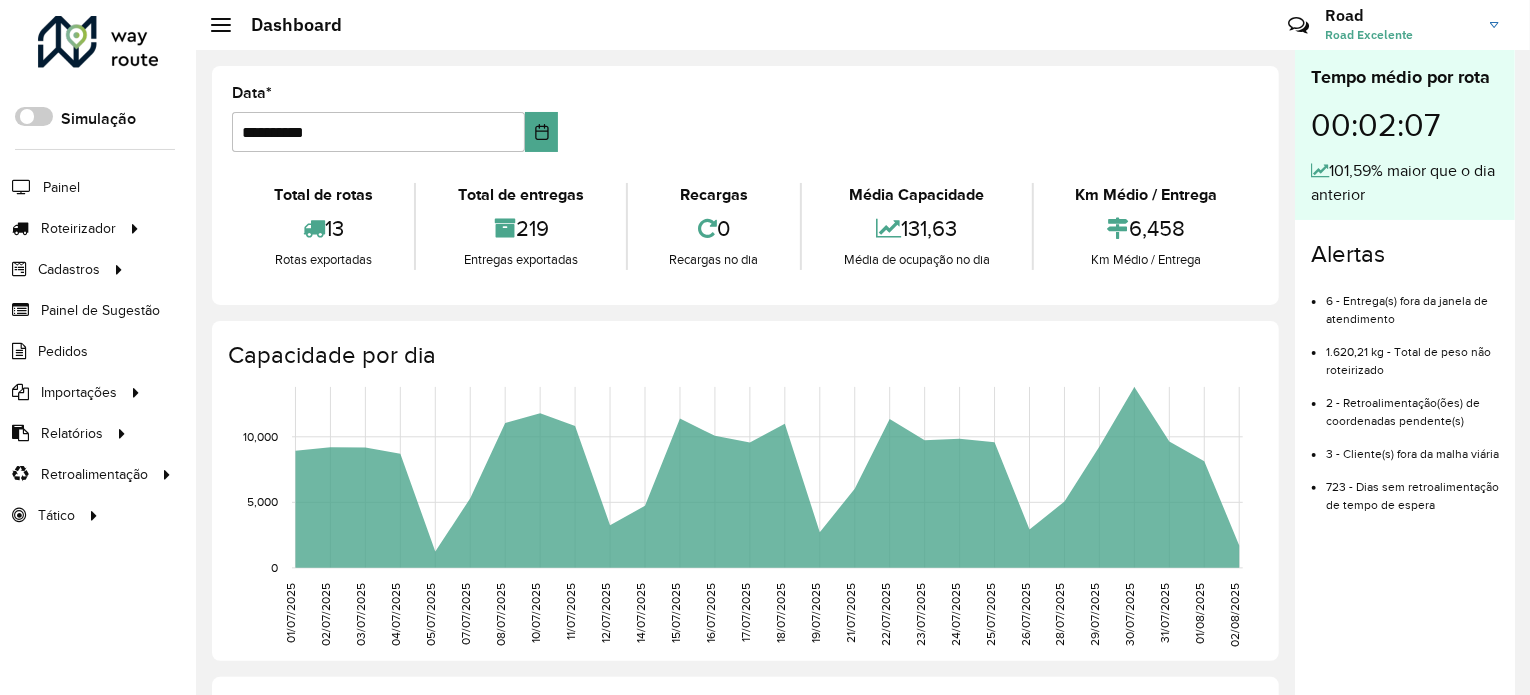 click on "Total de entregas" 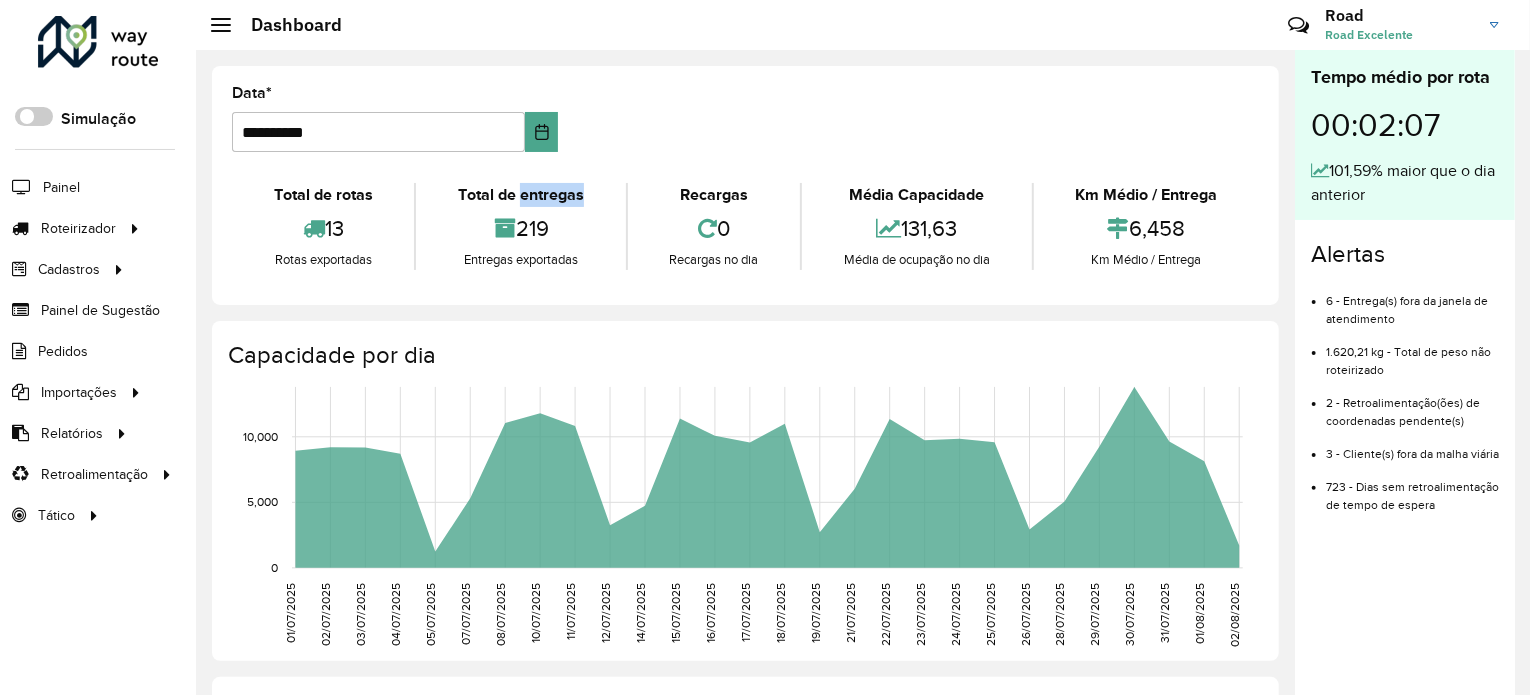 click on "Total de entregas" 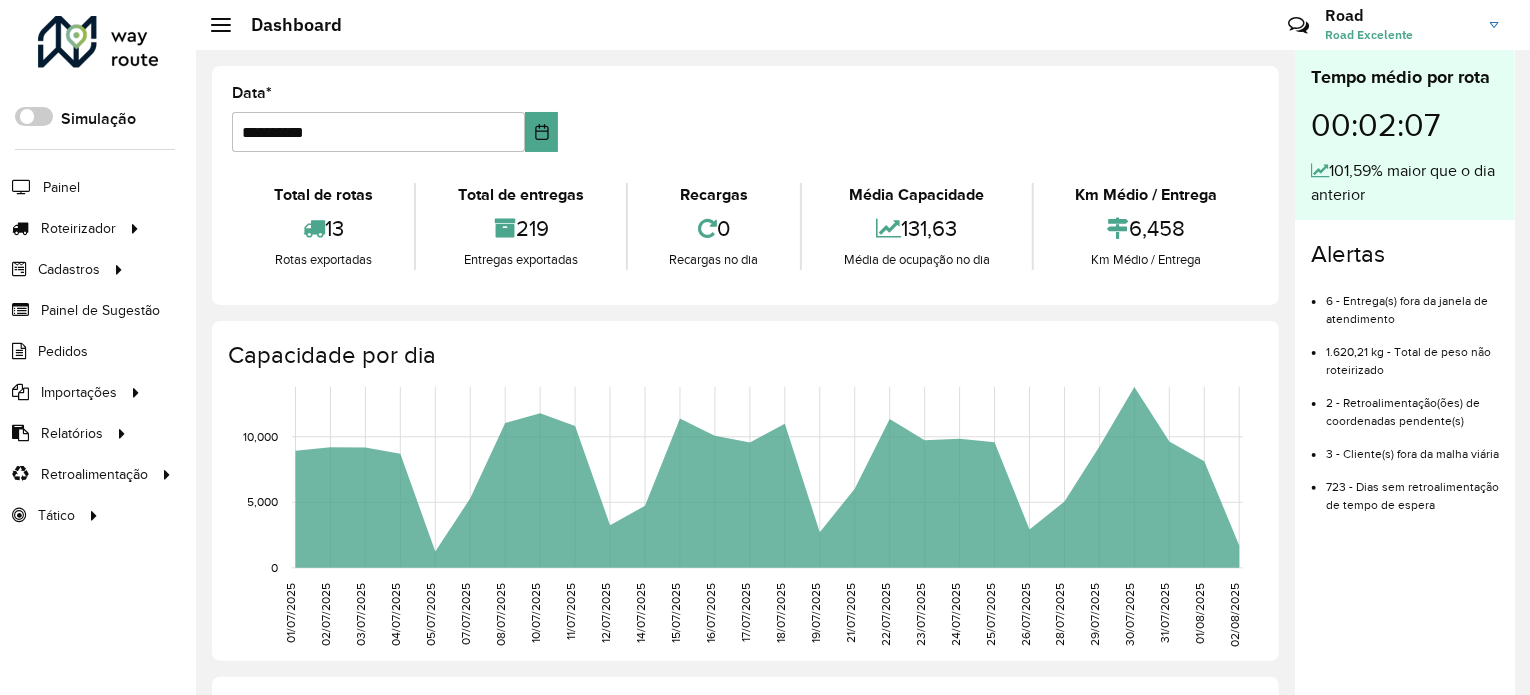 click on "Total de entregas" 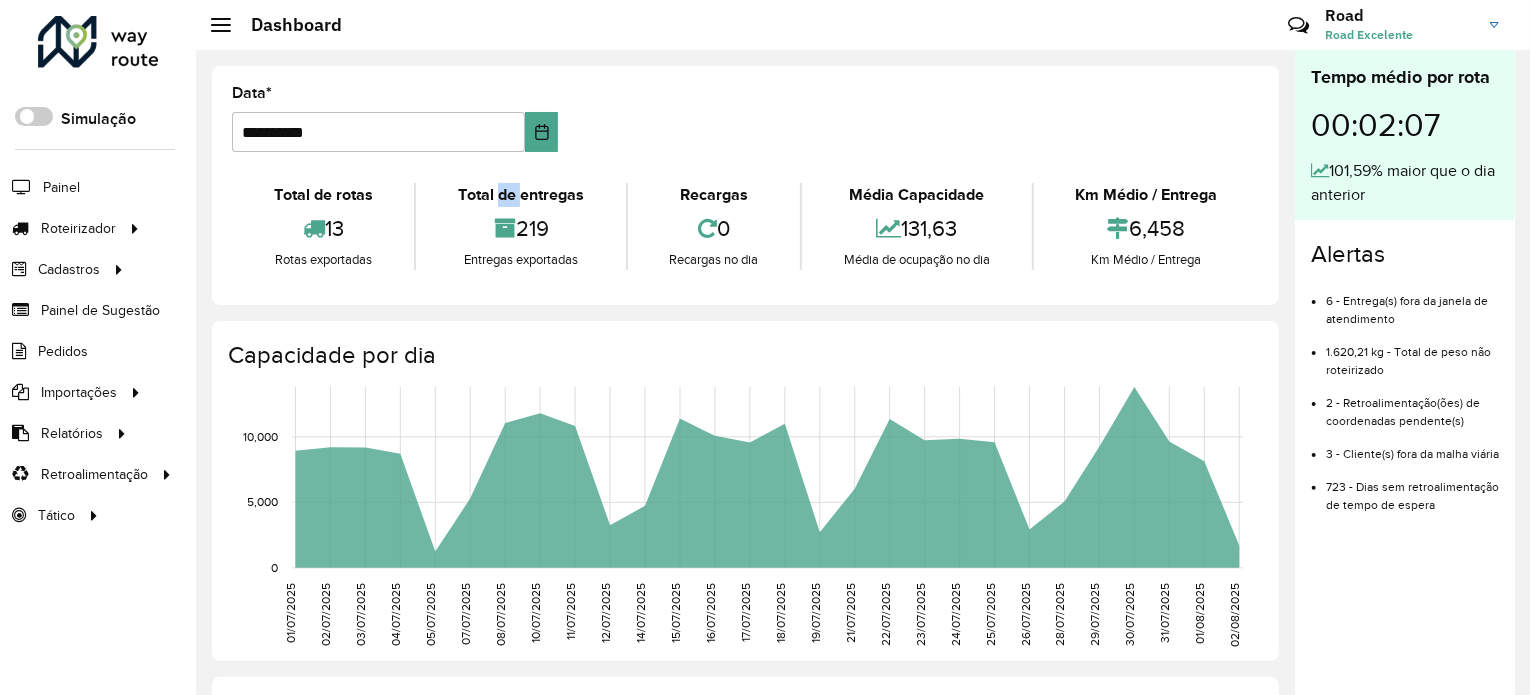 click on "Total de entregas" 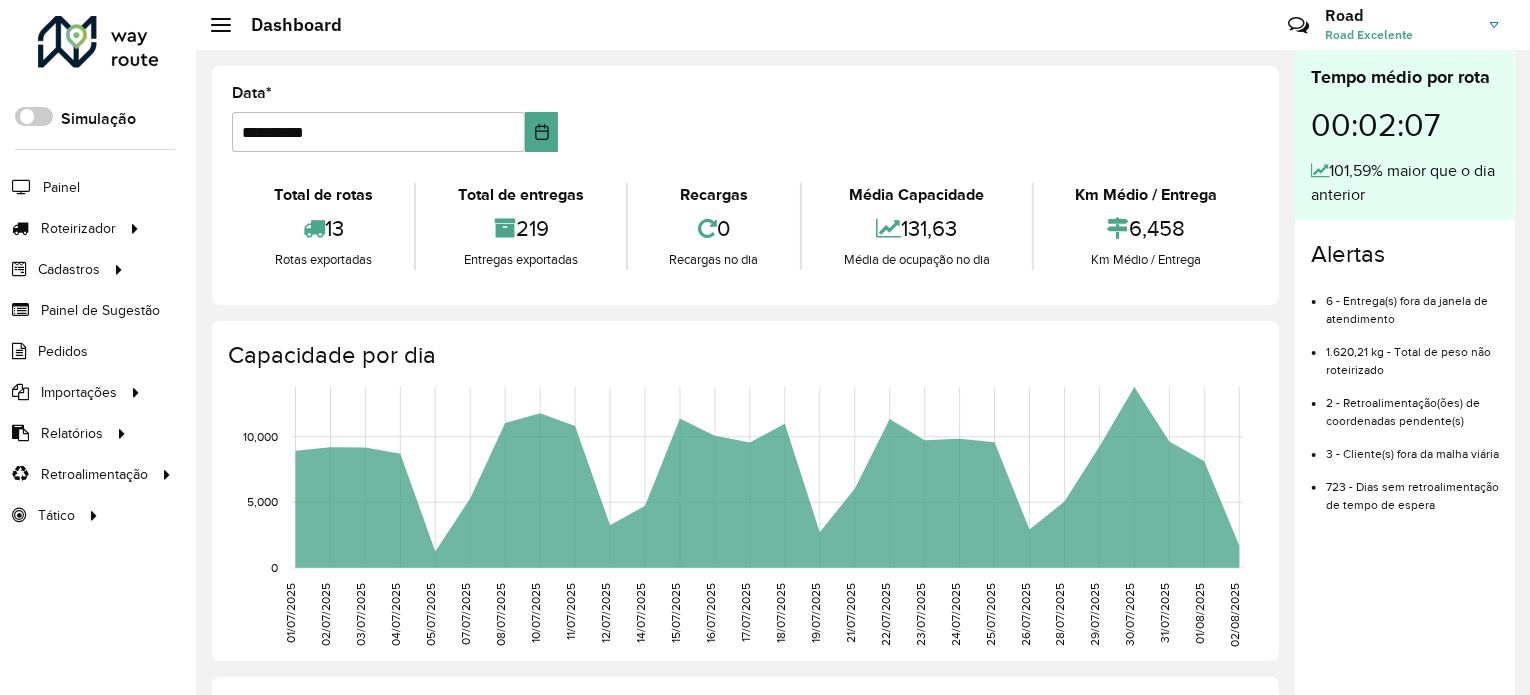 click on "Total de entregas" 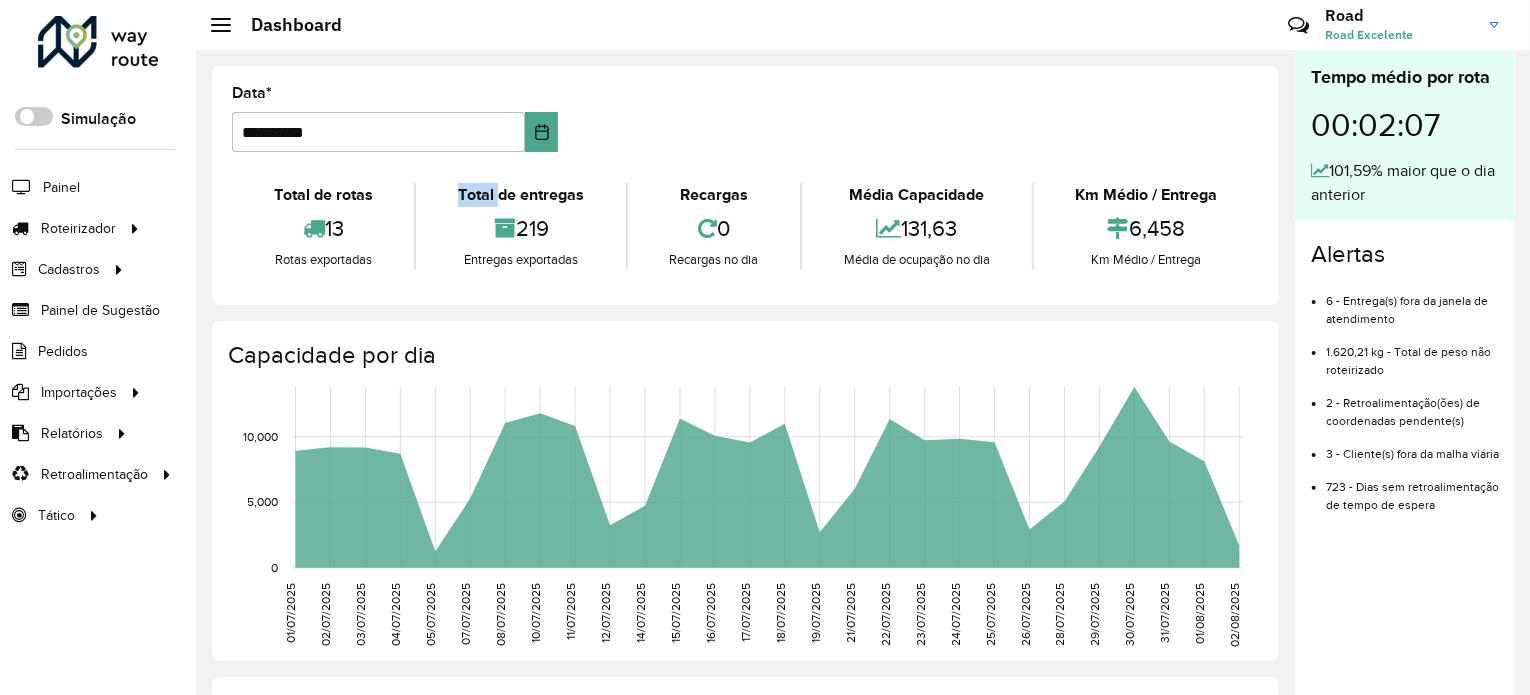 click on "Total de entregas" 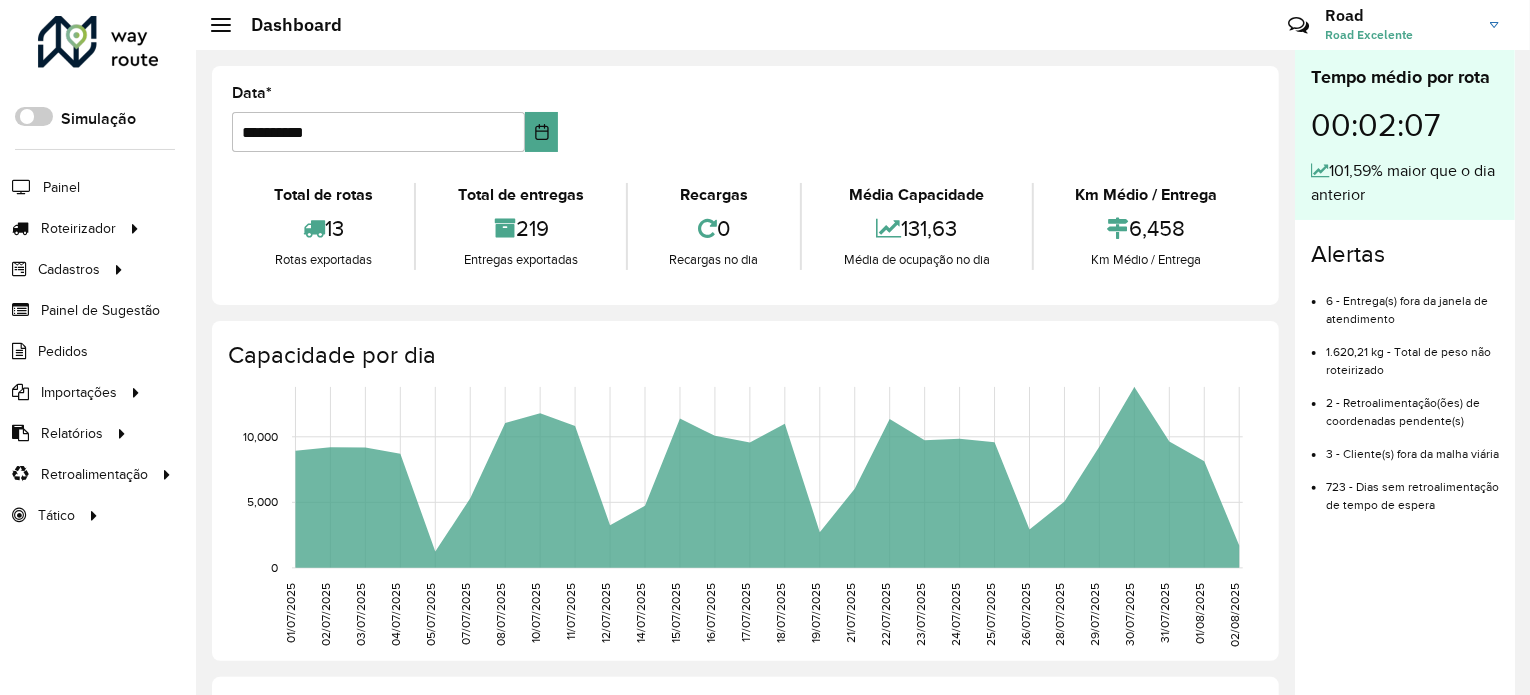 click on "0" 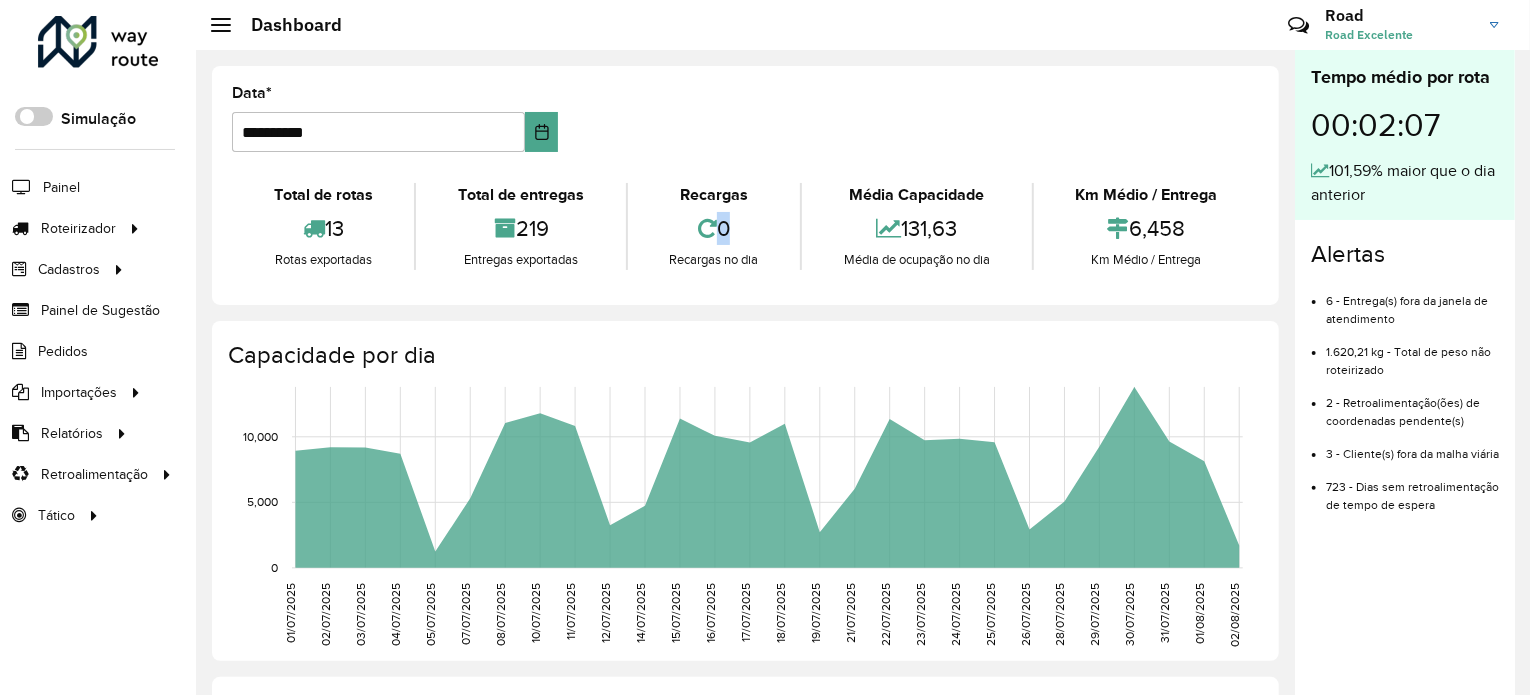 click on "0" 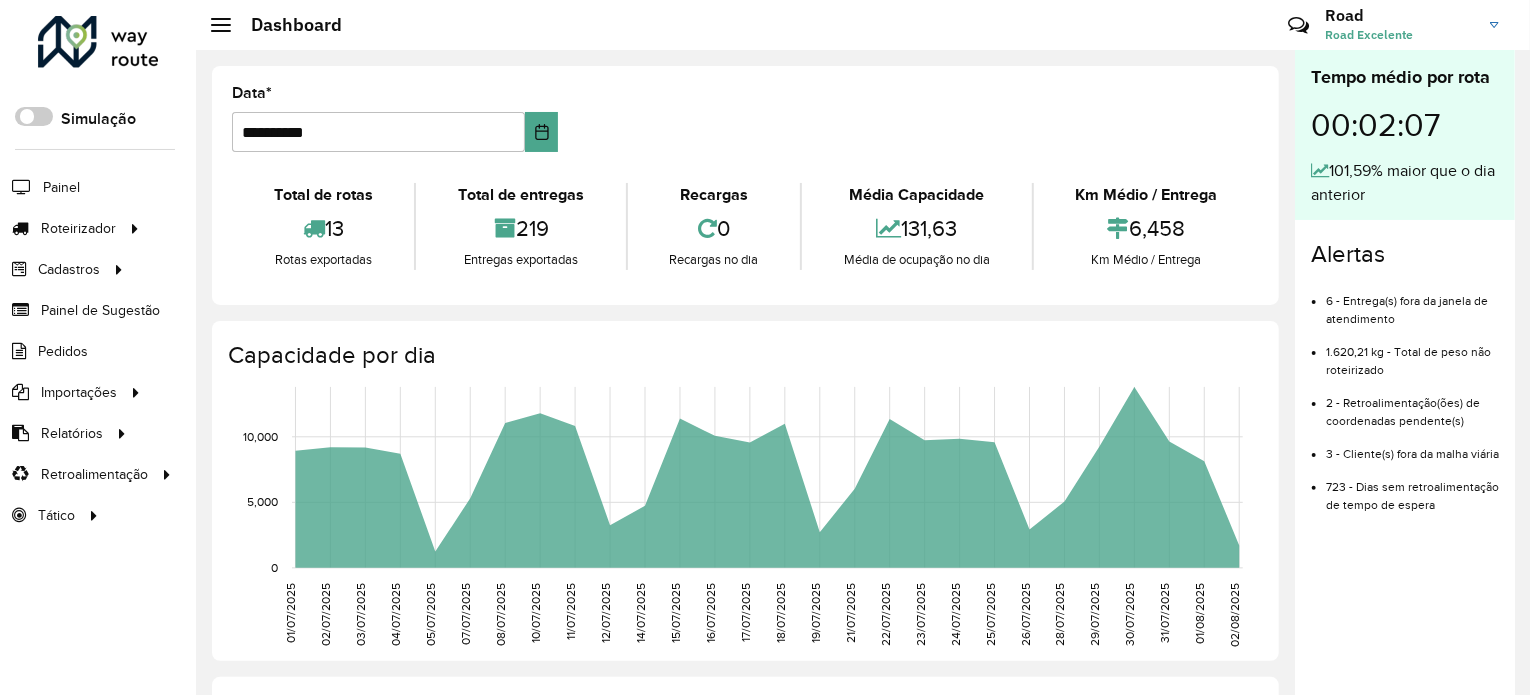click on "Recargas" 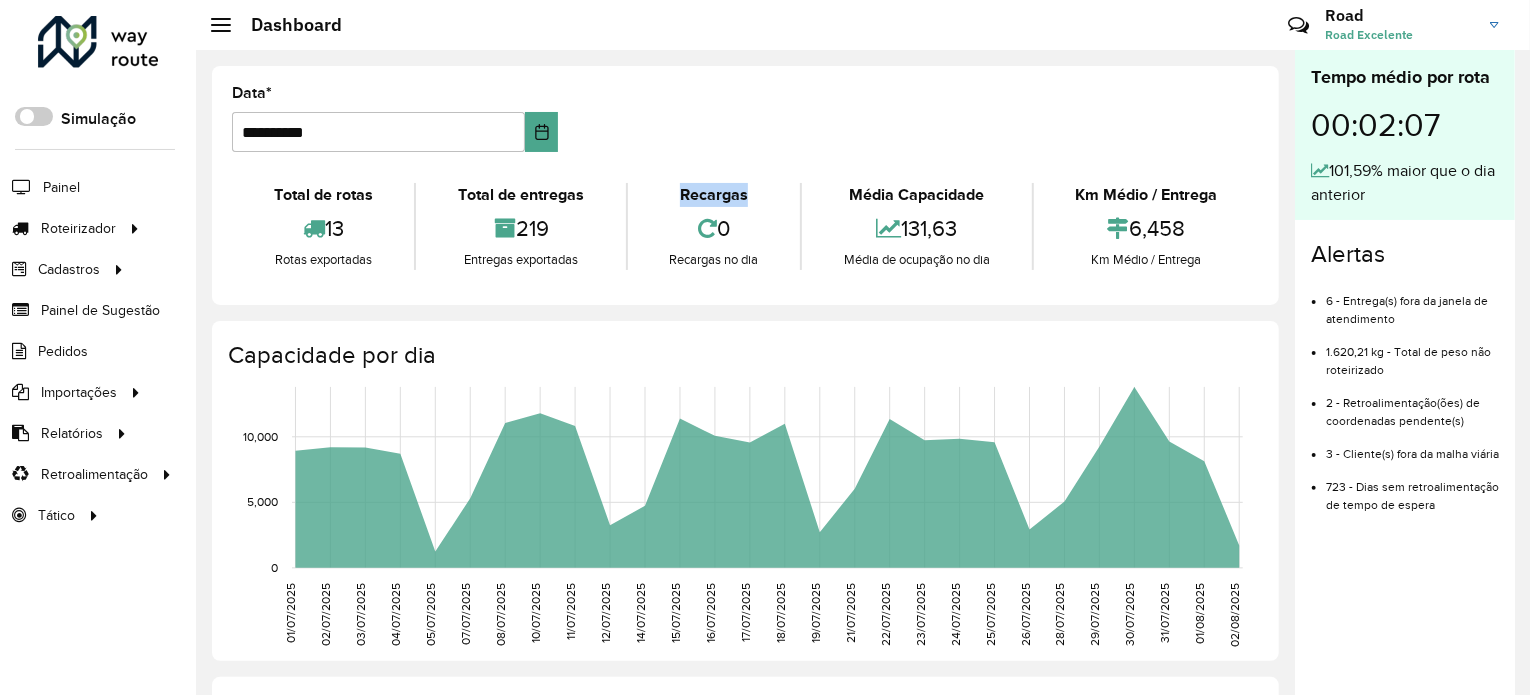 click on "Recargas" 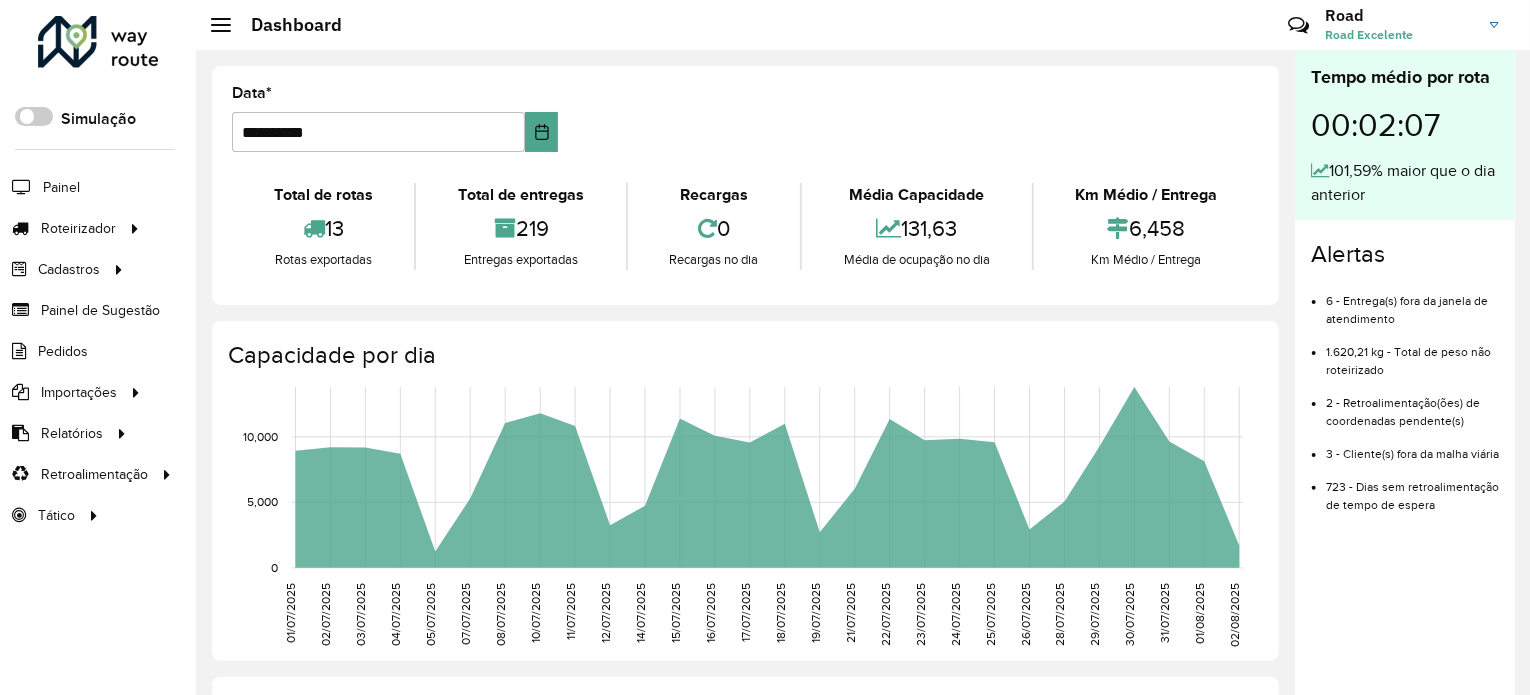 click 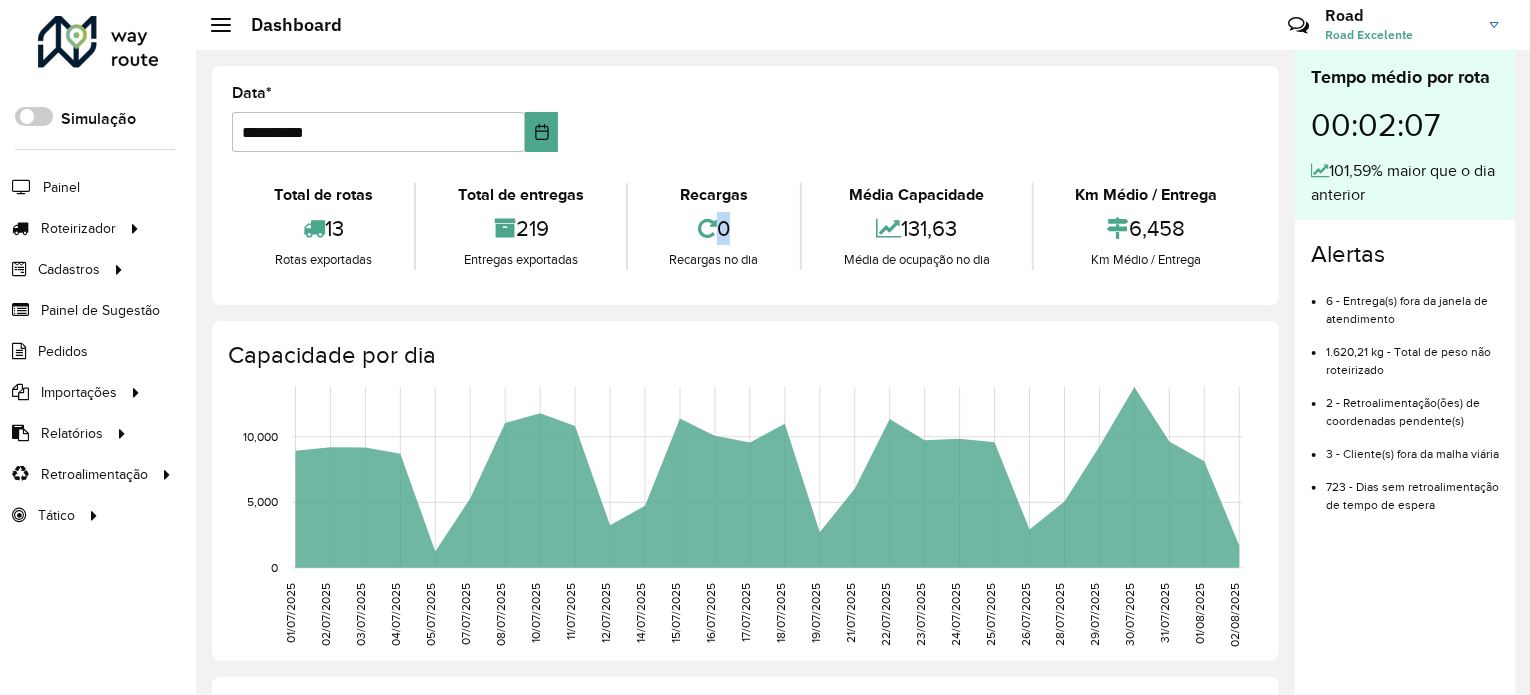 click 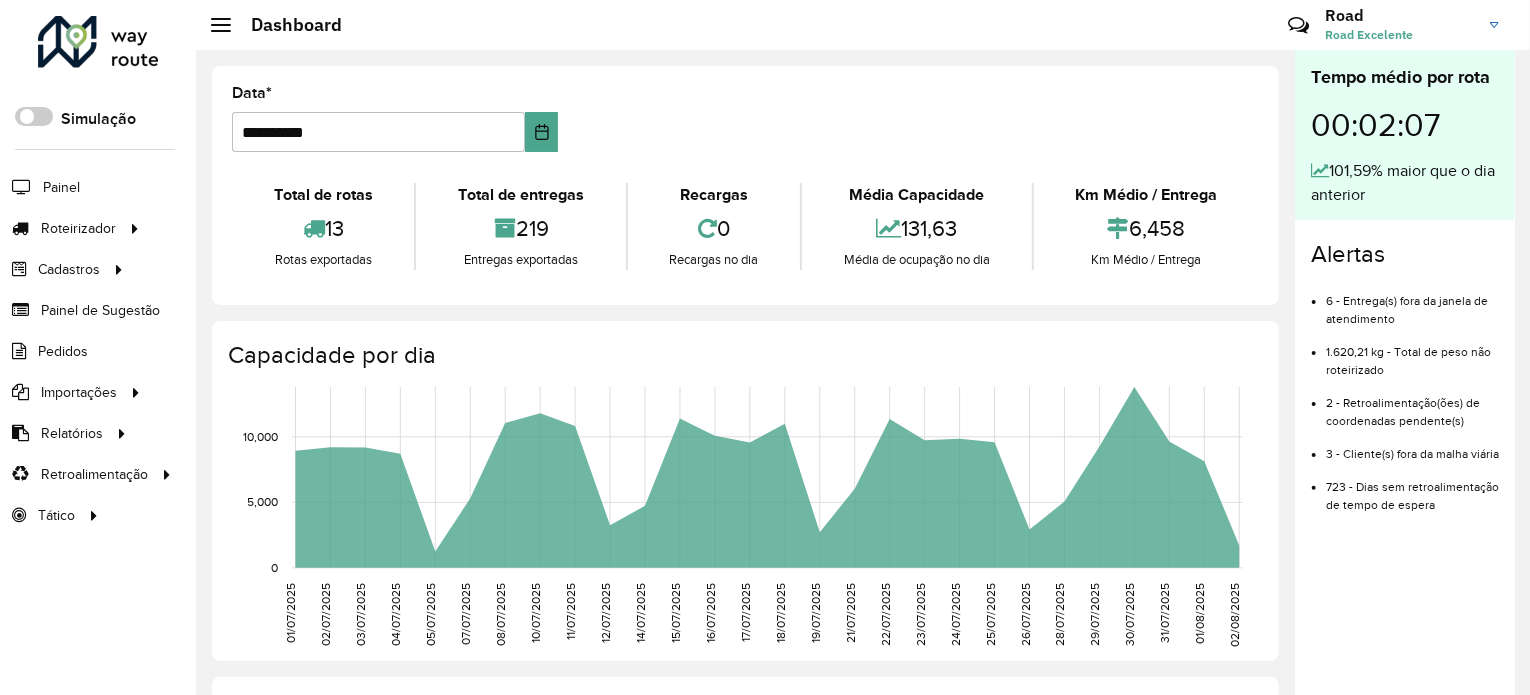 click on "Média Capacidade" 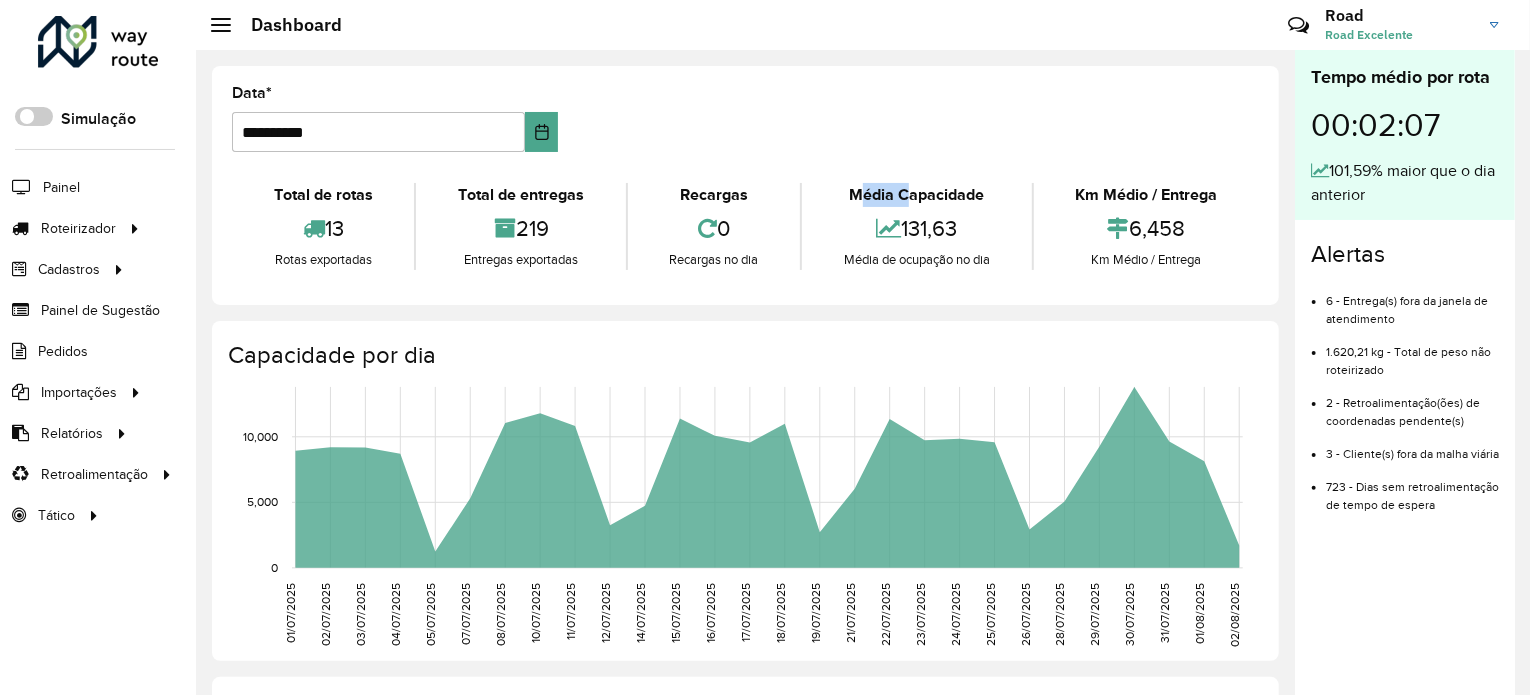 click on "Média Capacidade" 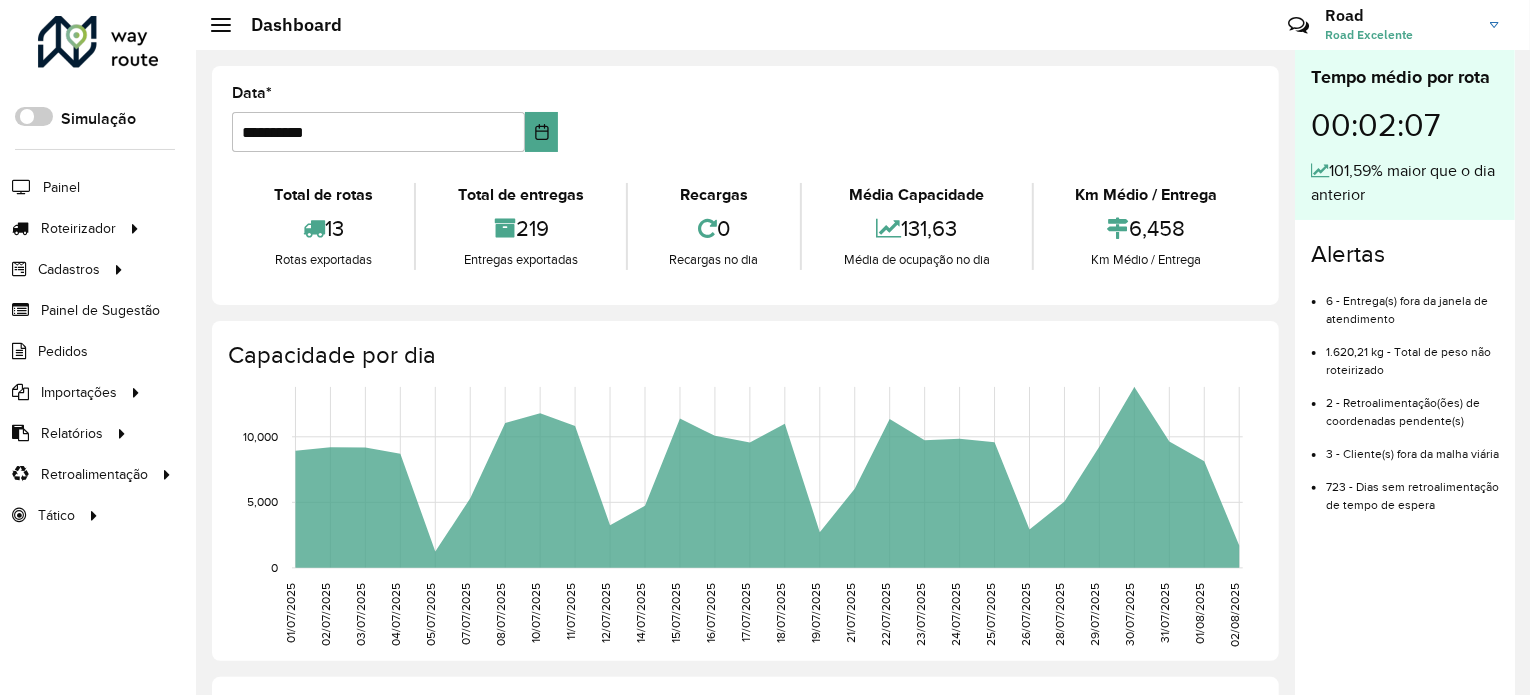 click on "Média Capacidade" 